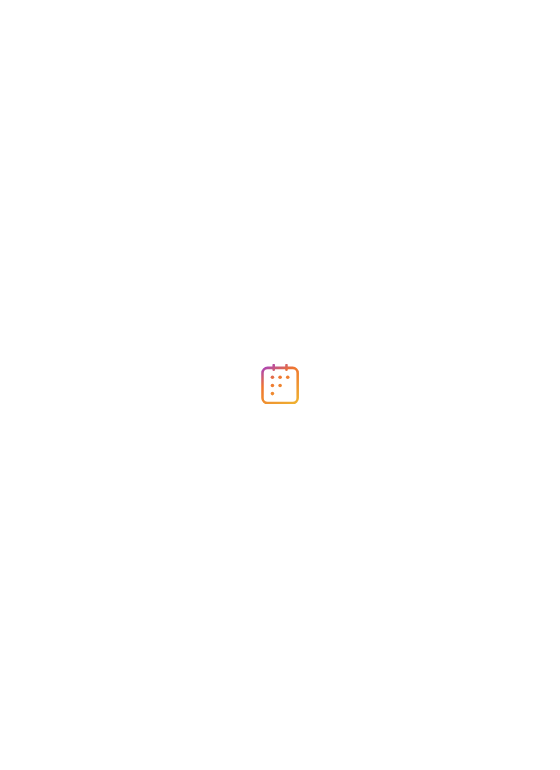 scroll, scrollTop: 0, scrollLeft: 0, axis: both 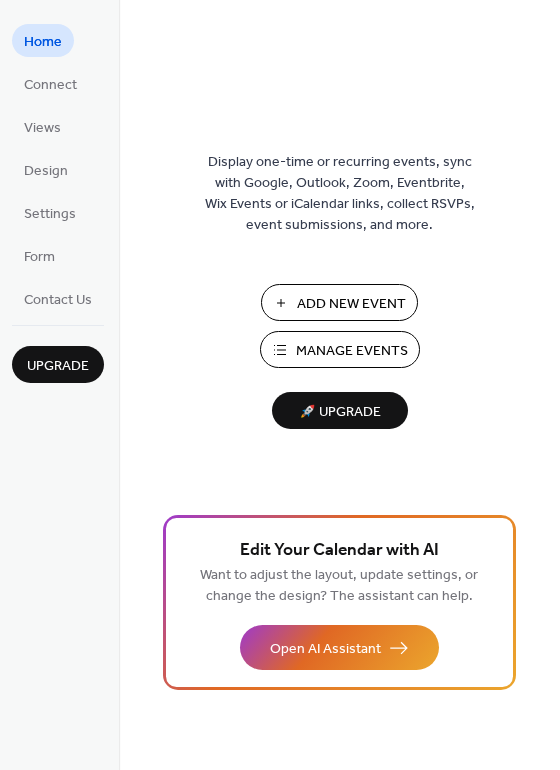 click on "Manage Events" at bounding box center (352, 351) 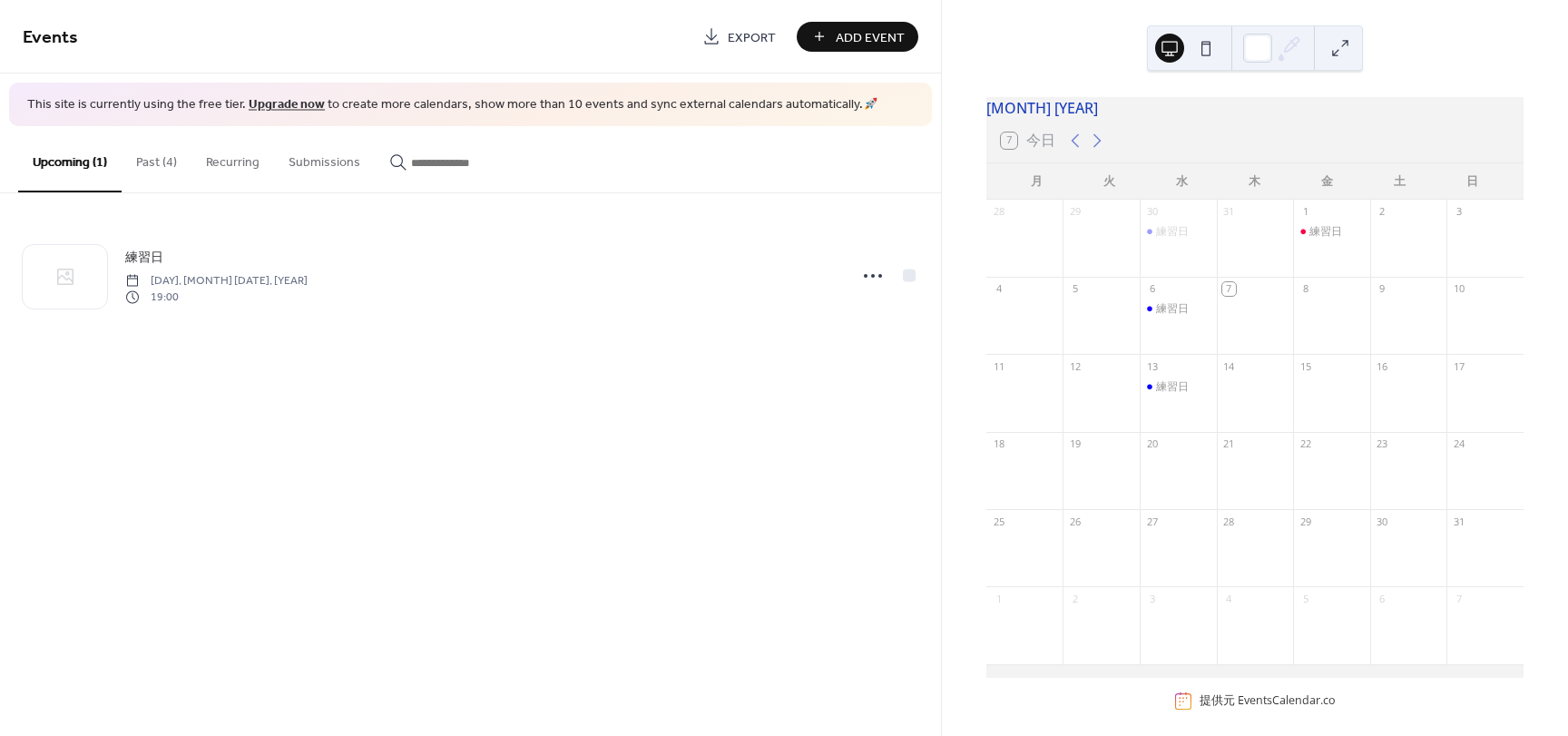 scroll, scrollTop: 0, scrollLeft: 0, axis: both 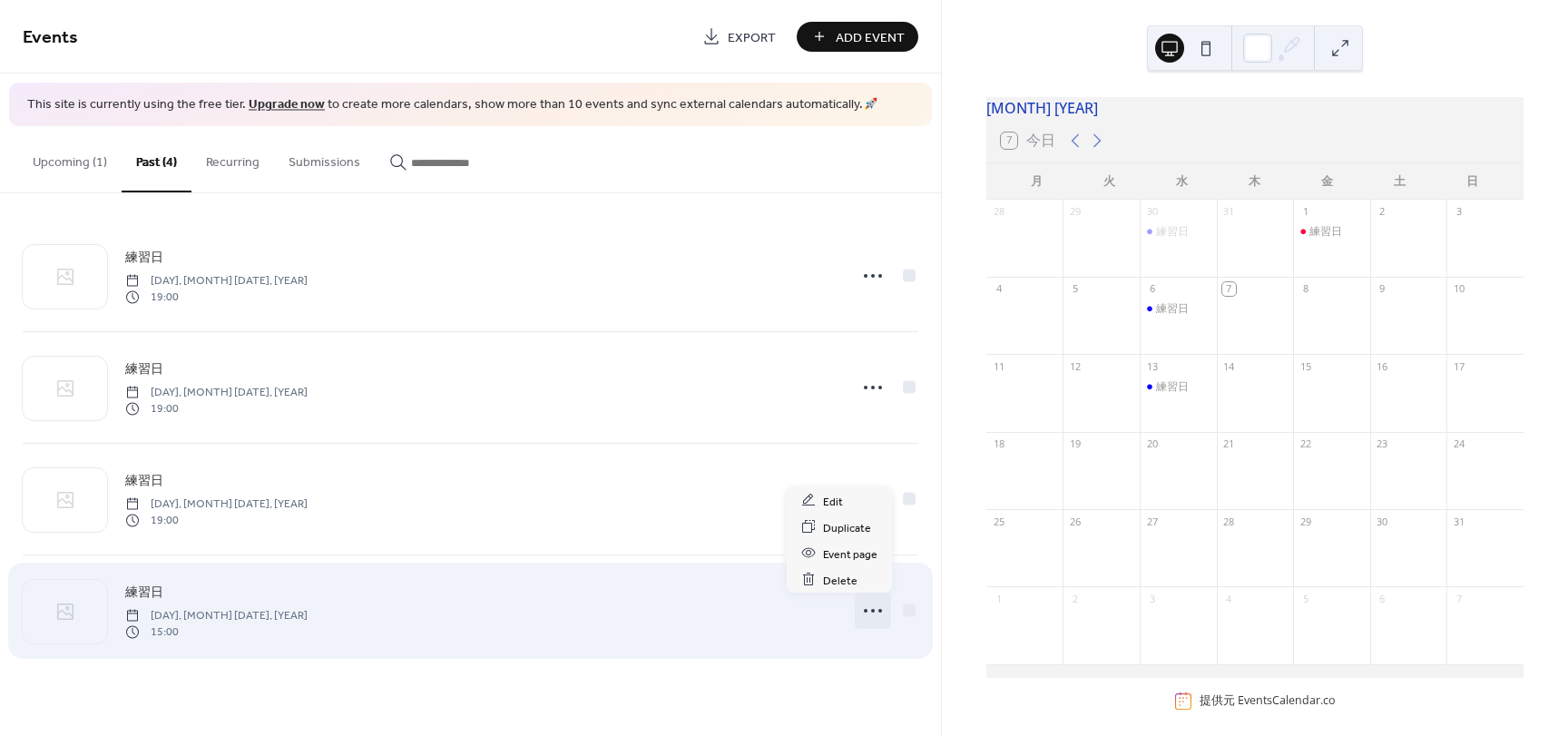 click 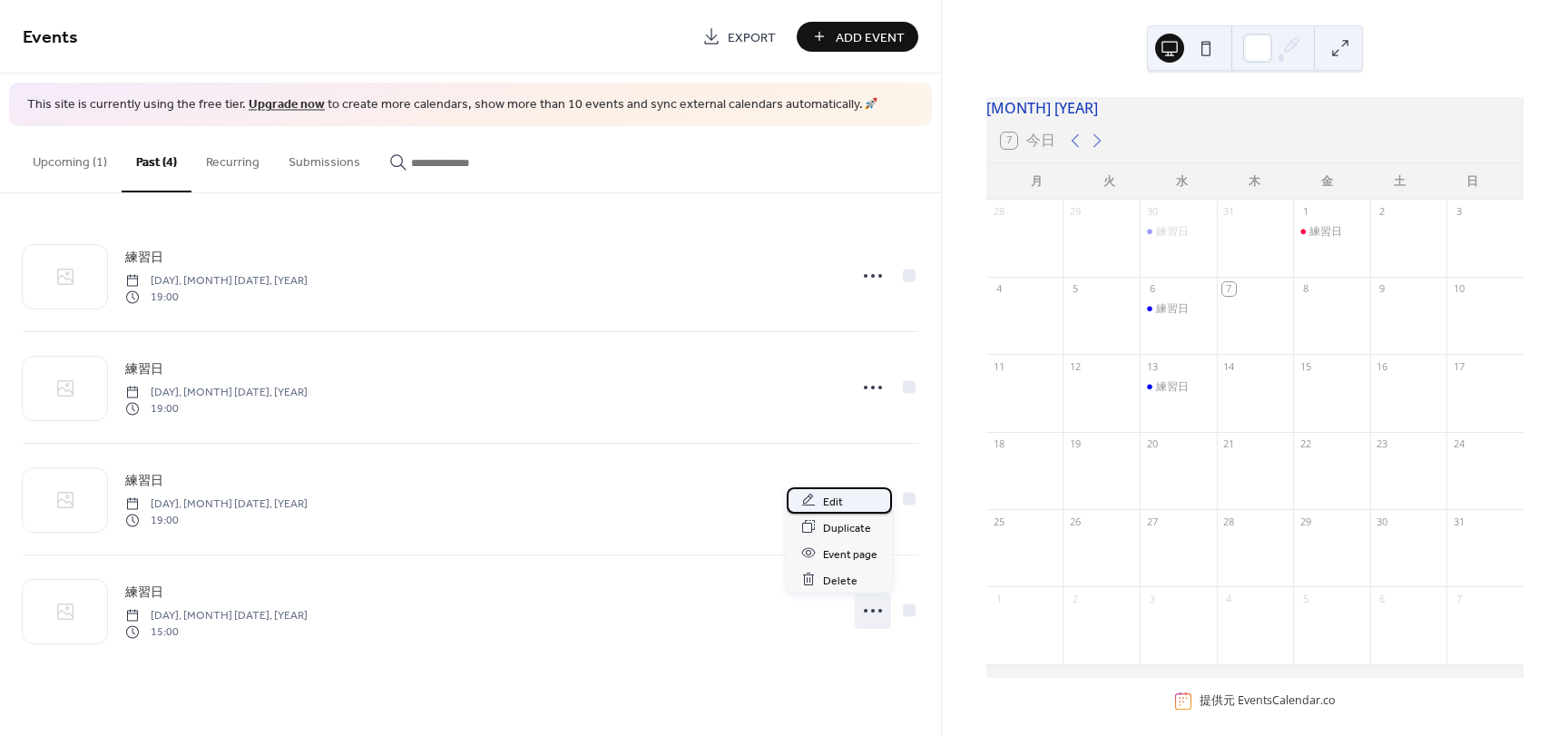 click on "Edit" at bounding box center (833, 501) 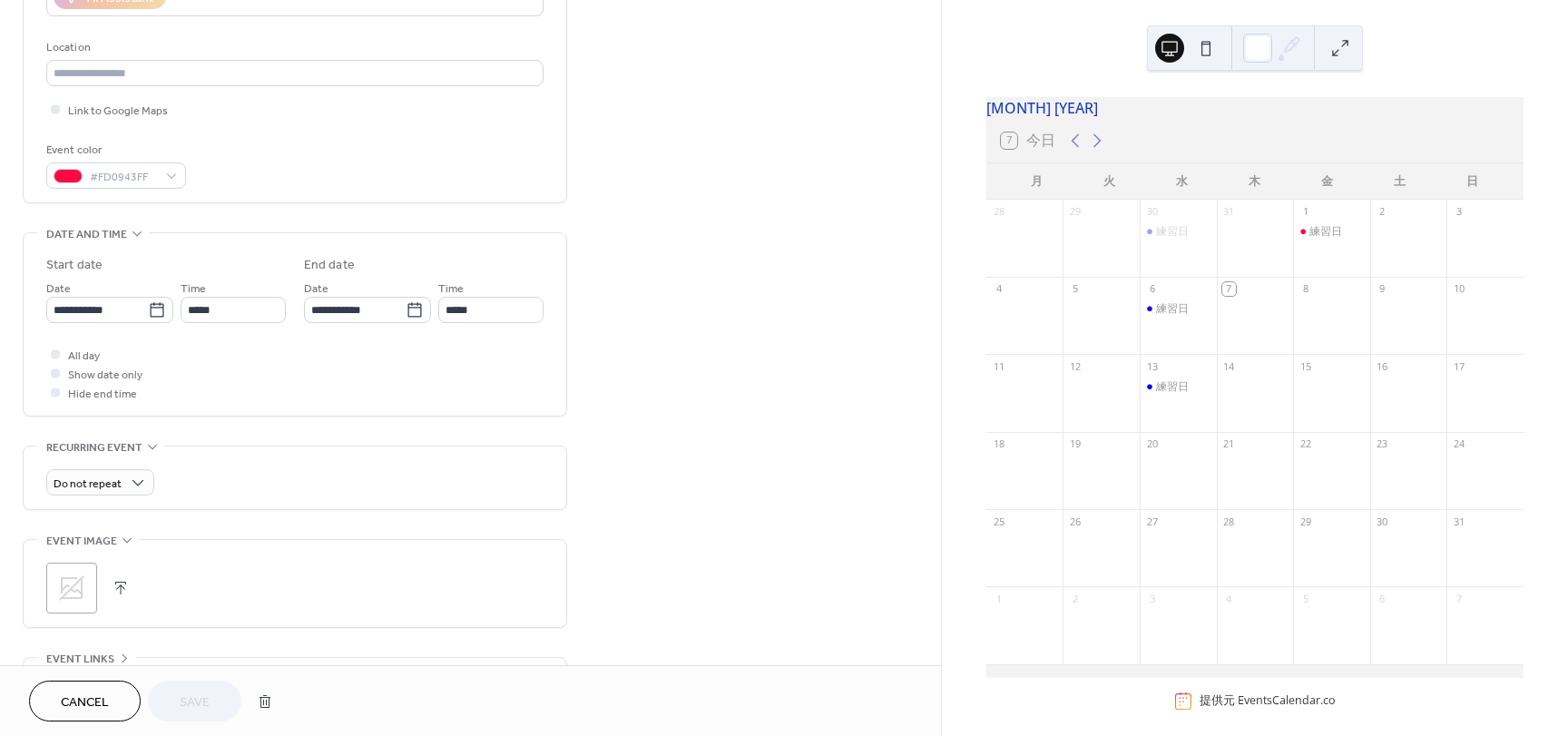 scroll, scrollTop: 363, scrollLeft: 0, axis: vertical 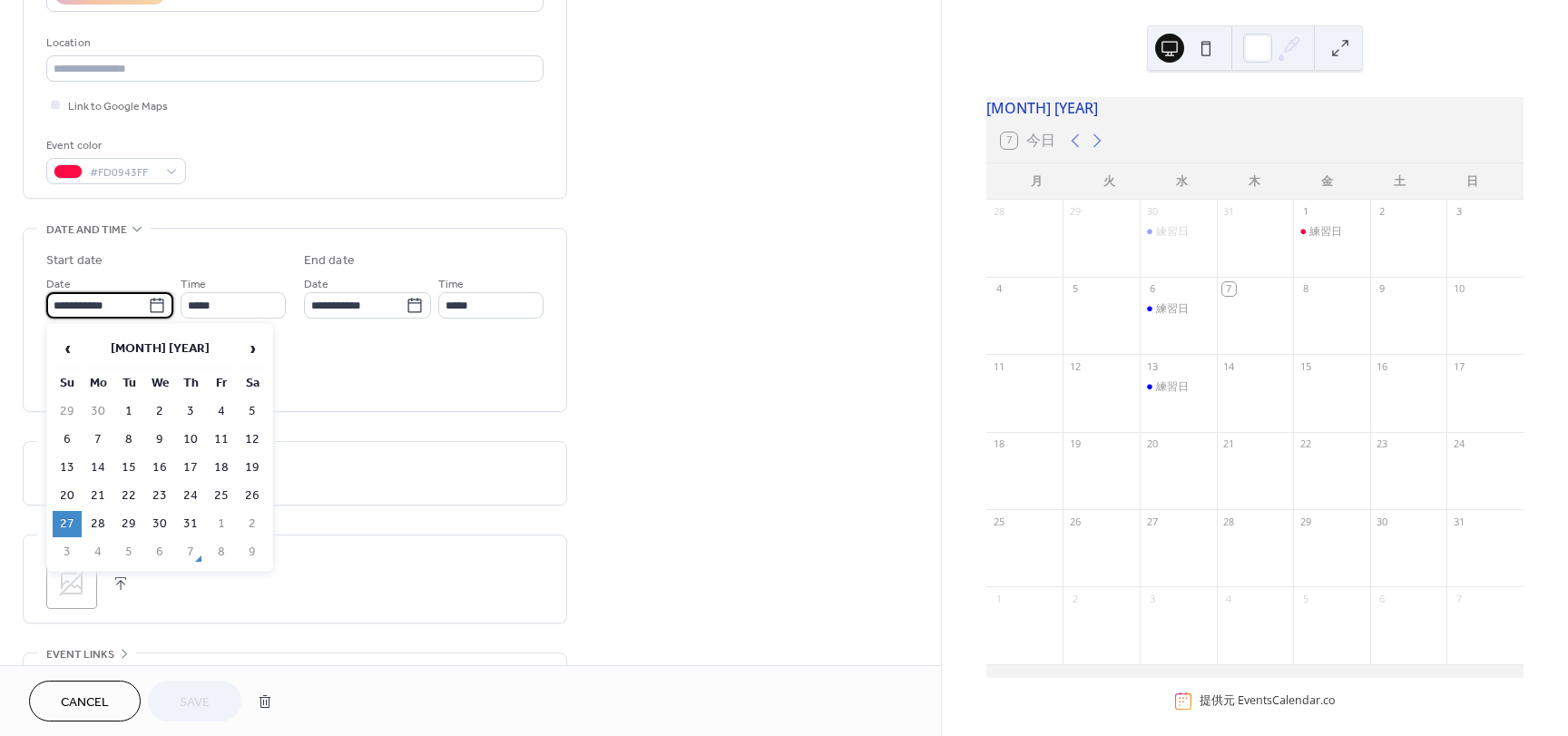 click on "**********" at bounding box center (97, 305) 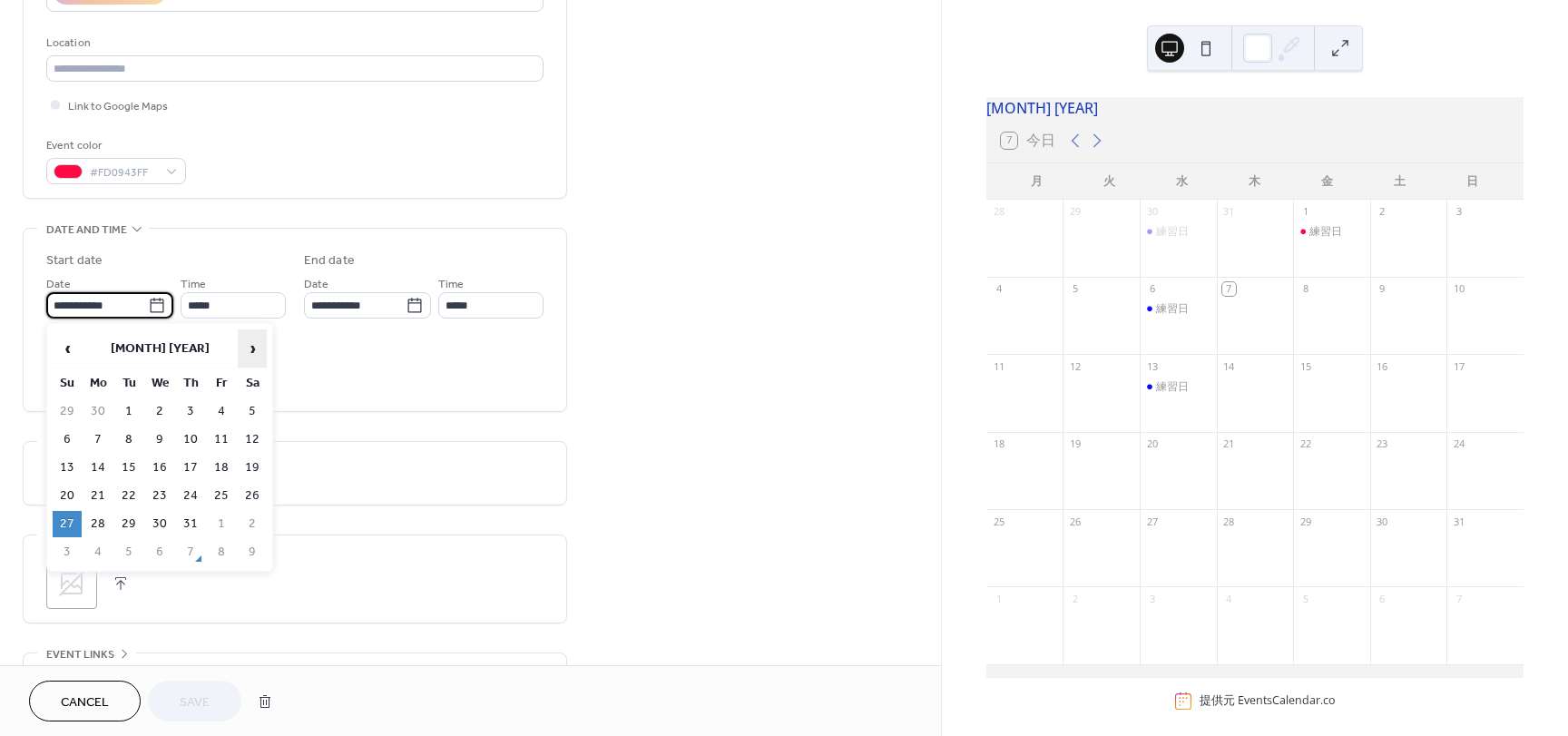 click on "›" at bounding box center [252, 348] 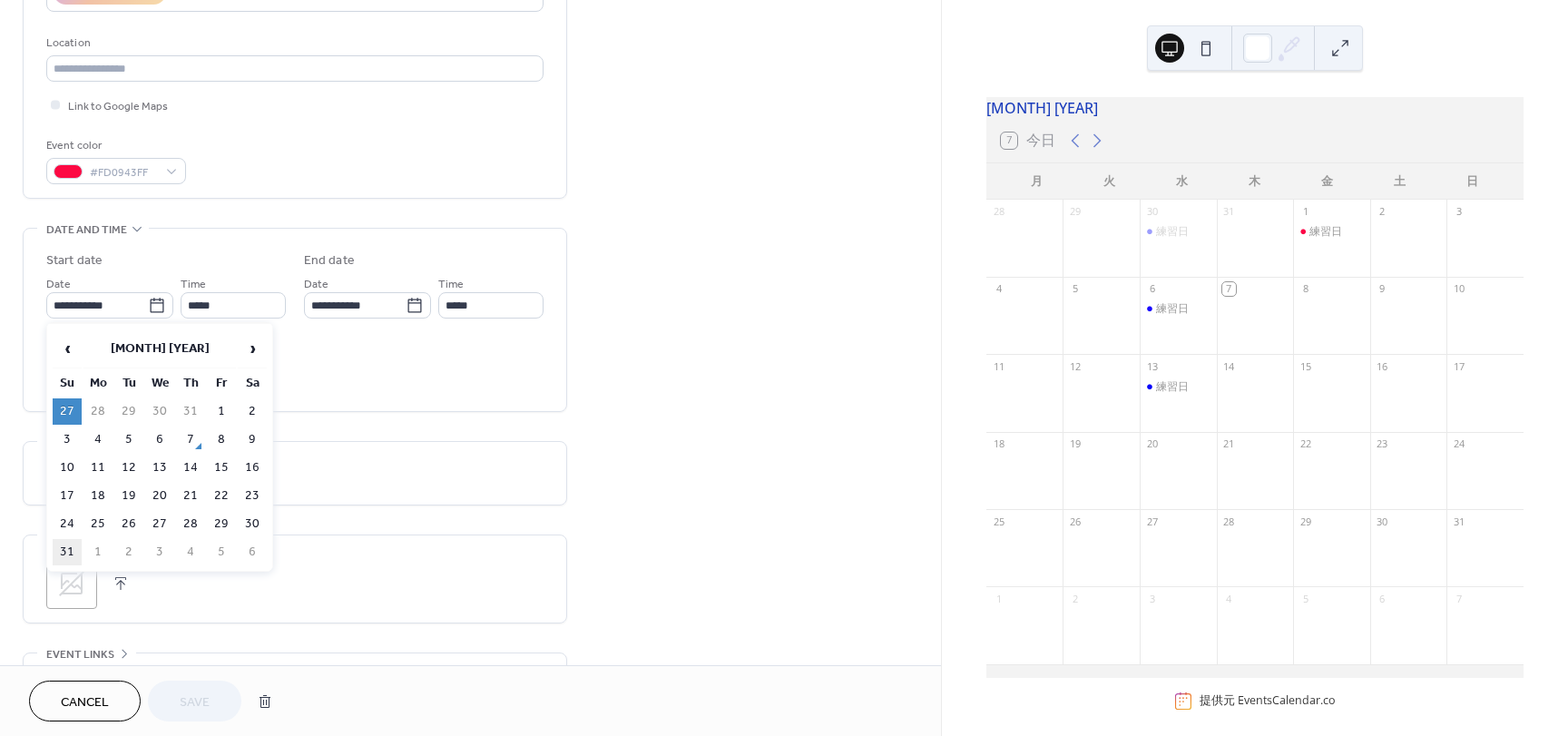 click on "31" at bounding box center [67, 552] 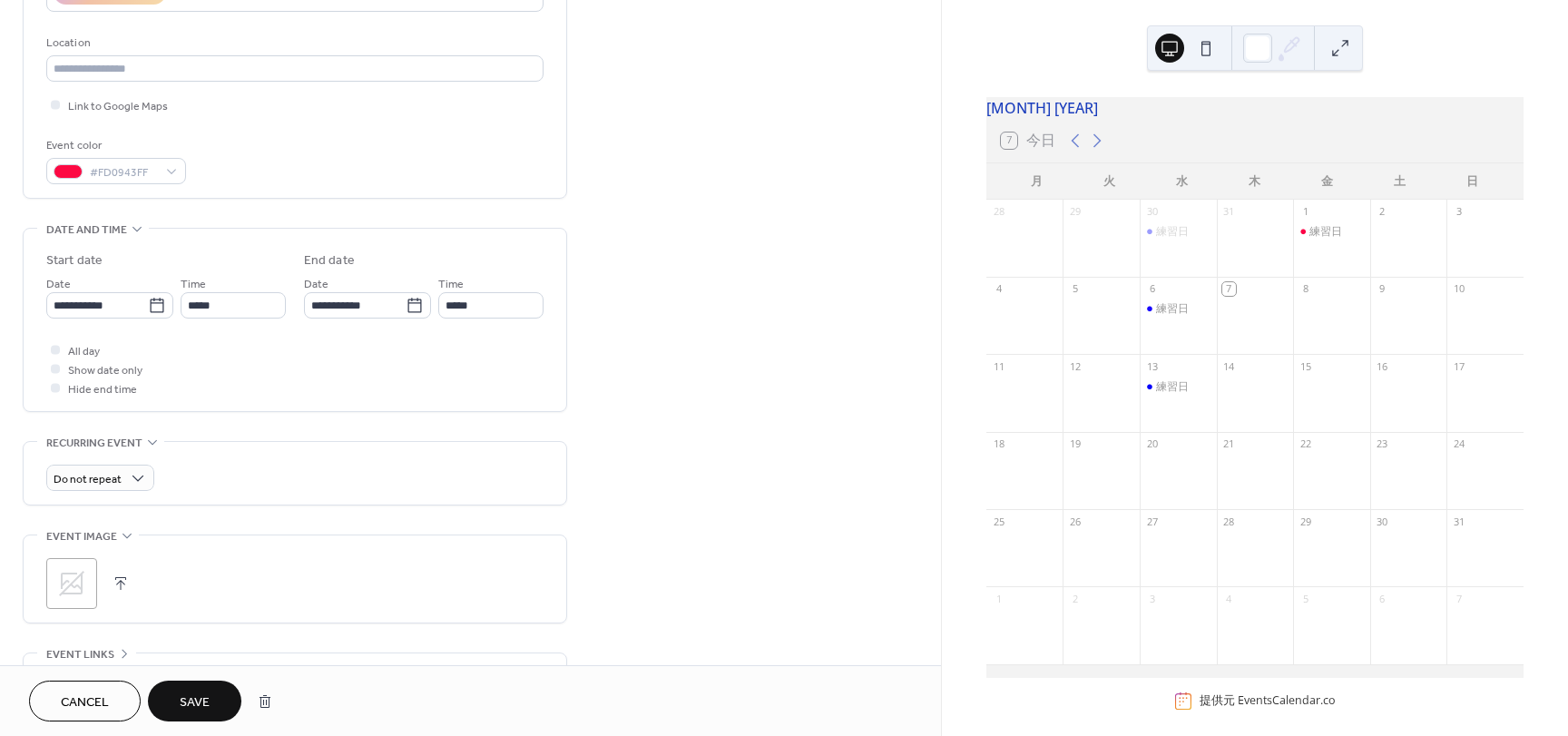 click on "Save" at bounding box center (194, 702) 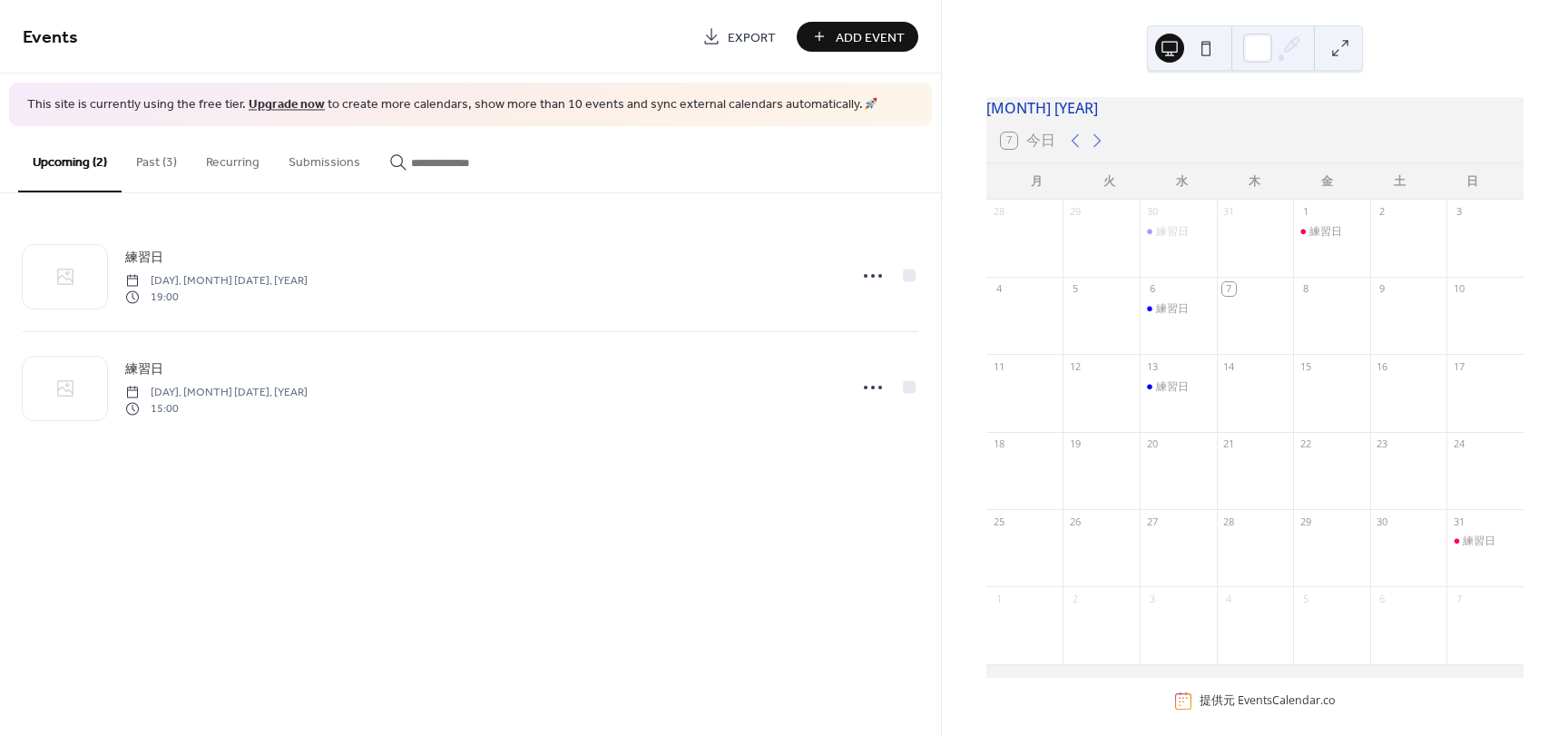 click on "Past (3)" at bounding box center [156, 158] 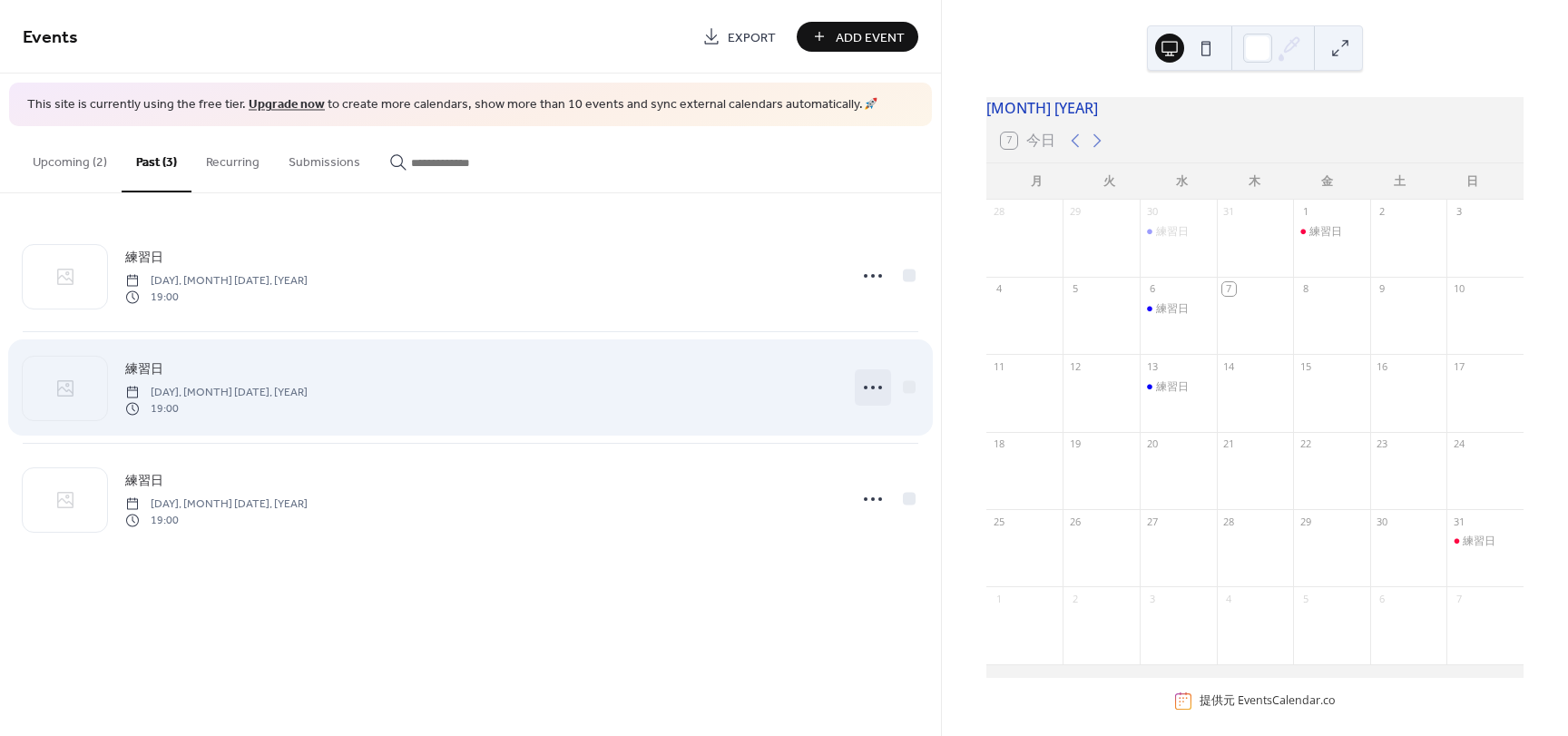 click 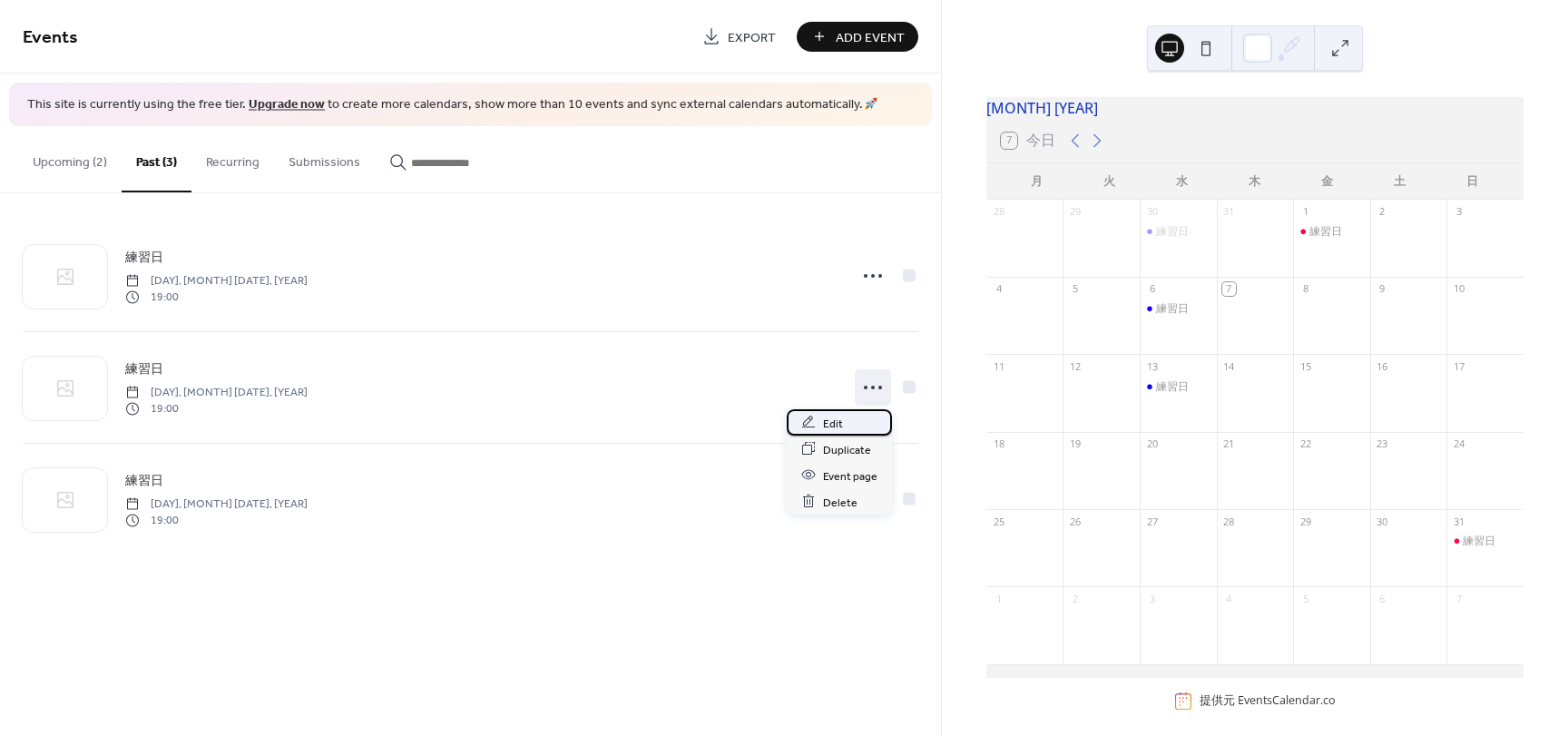 click on "Edit" at bounding box center (833, 423) 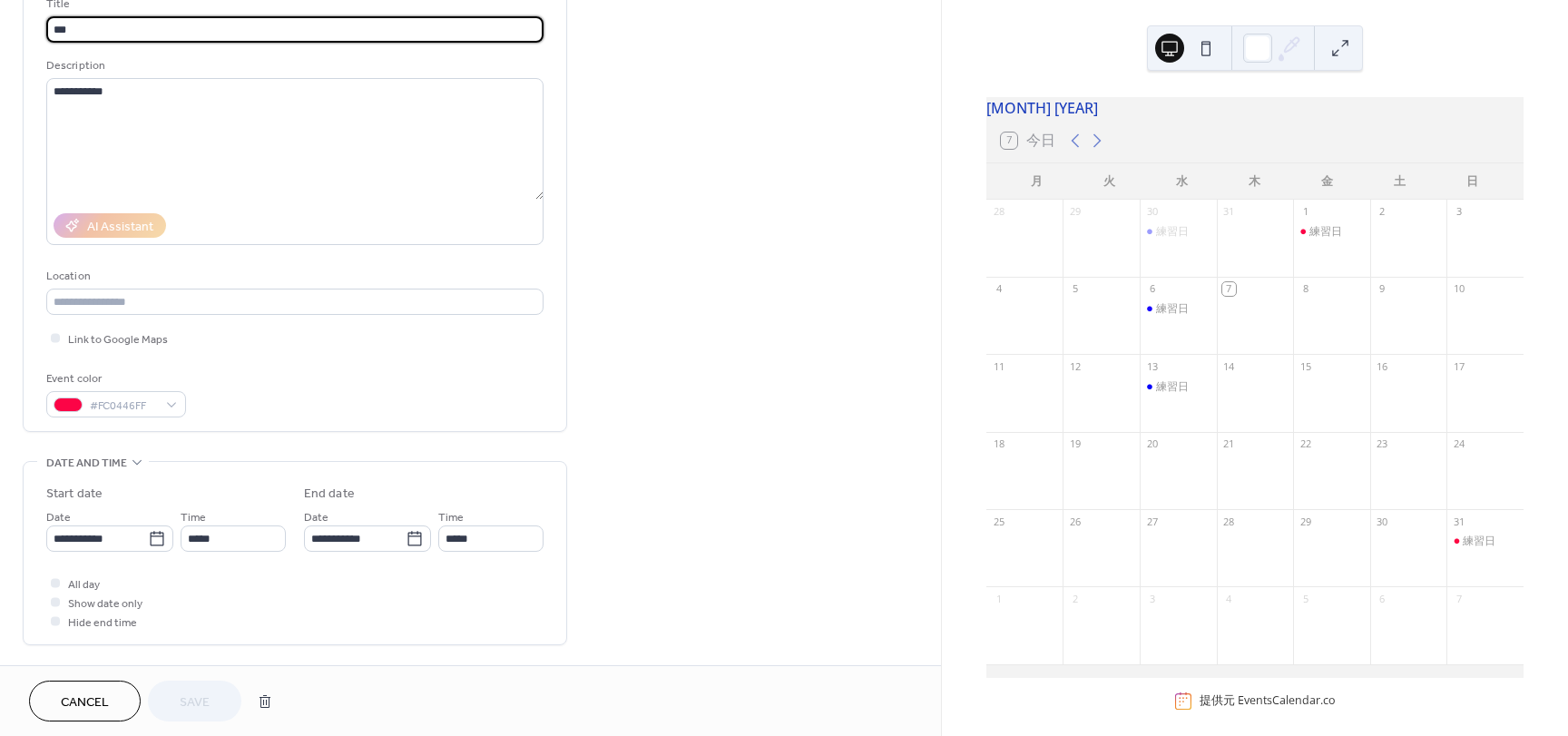scroll, scrollTop: 182, scrollLeft: 0, axis: vertical 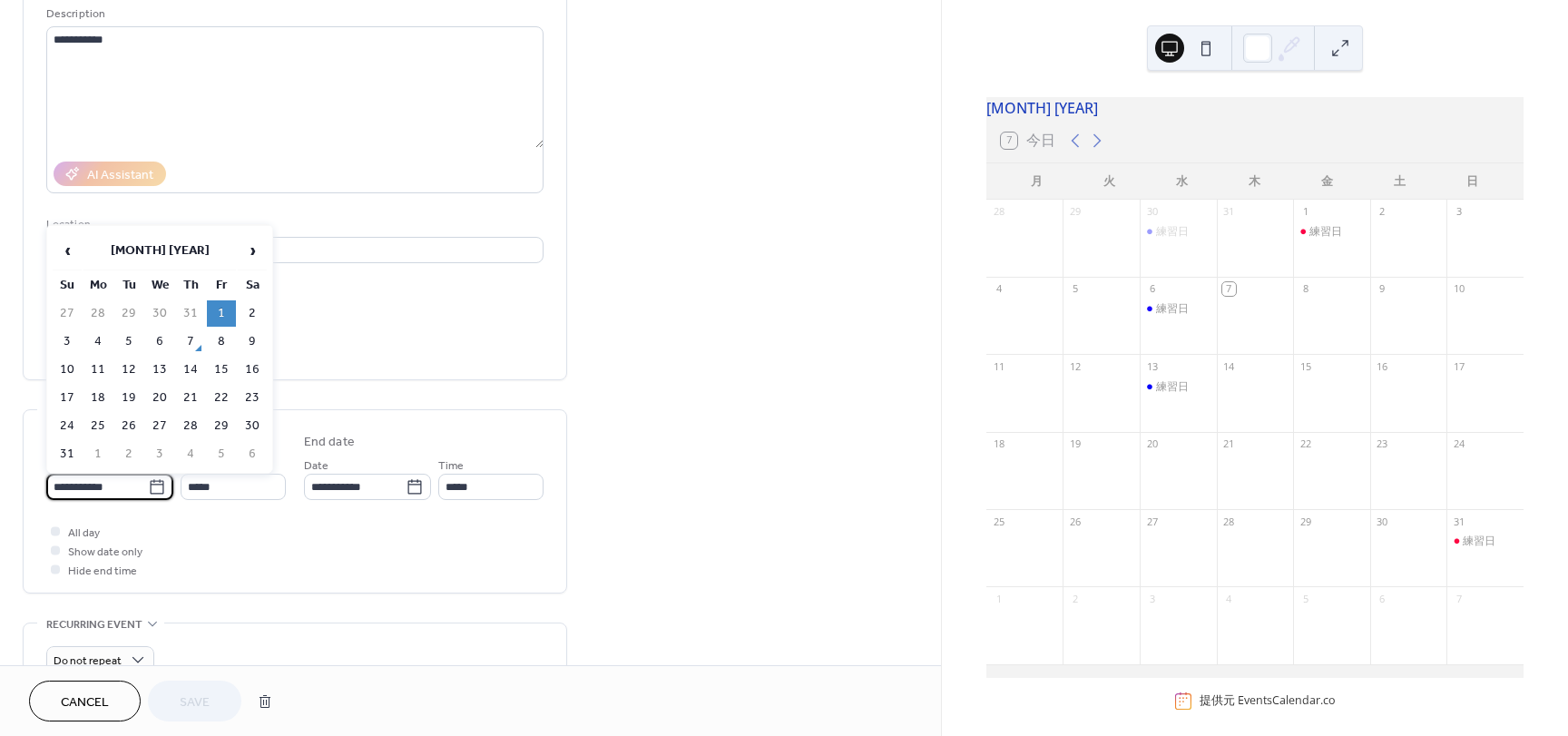 click on "**********" at bounding box center (97, 486) 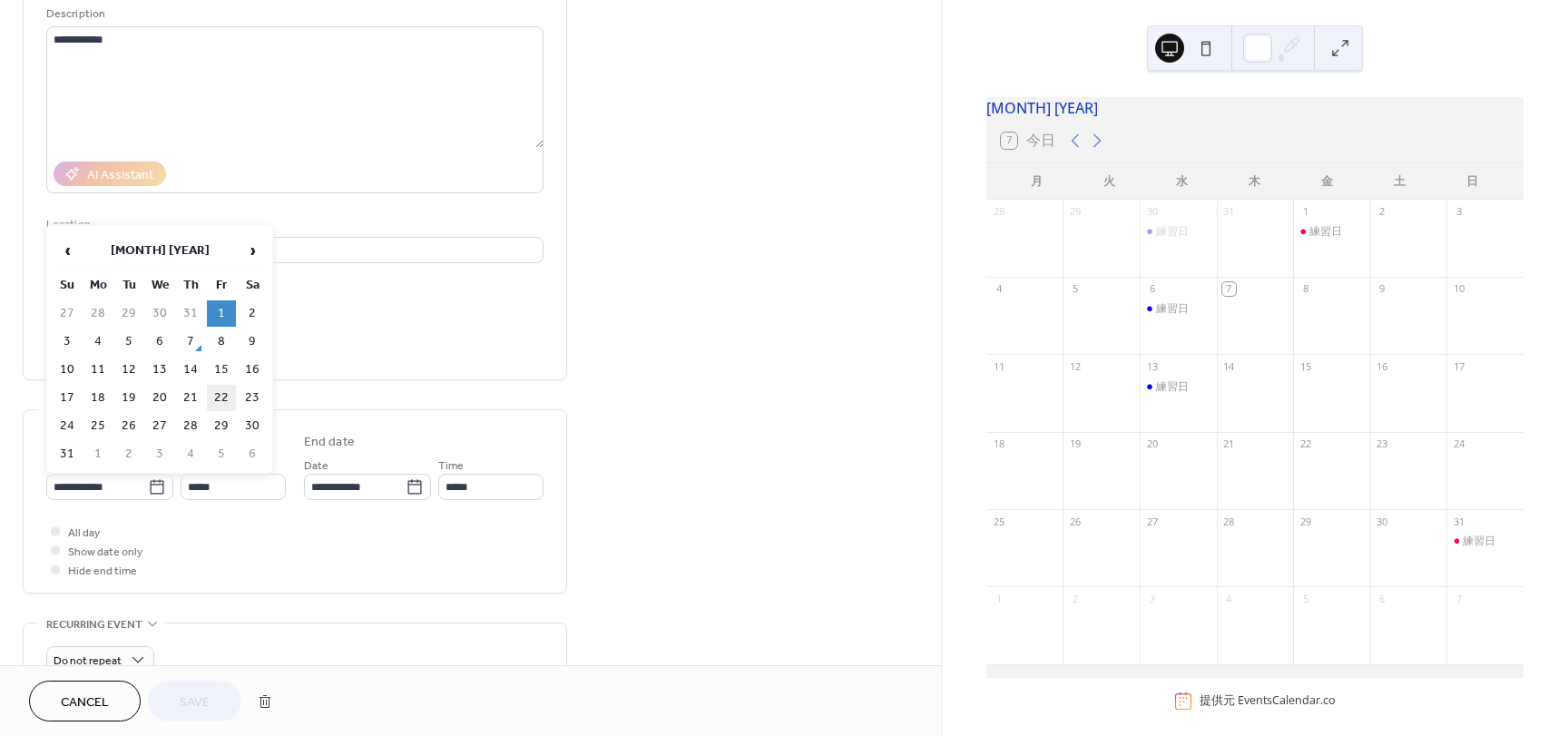 click on "22" at bounding box center (221, 397) 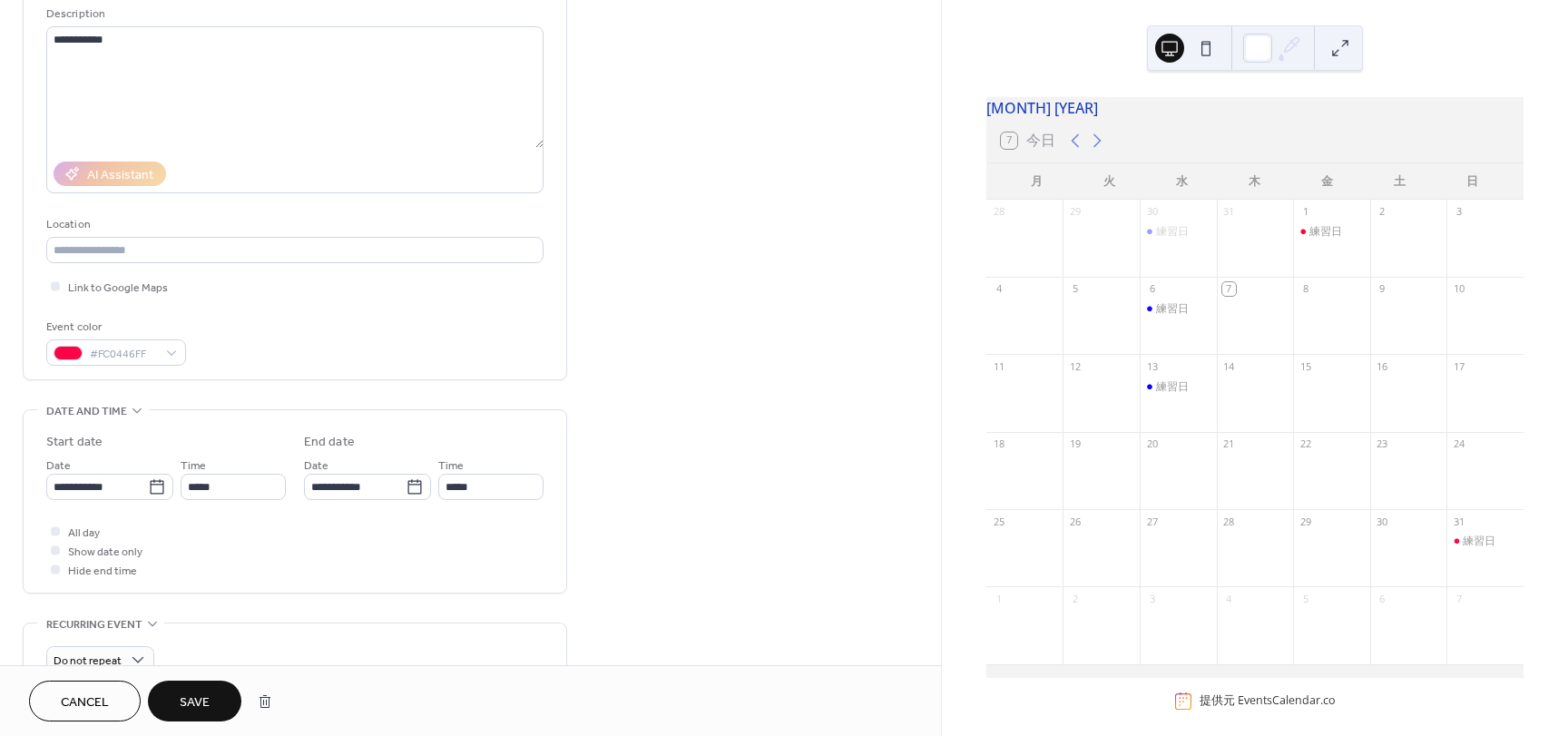 click on "Save" at bounding box center (194, 702) 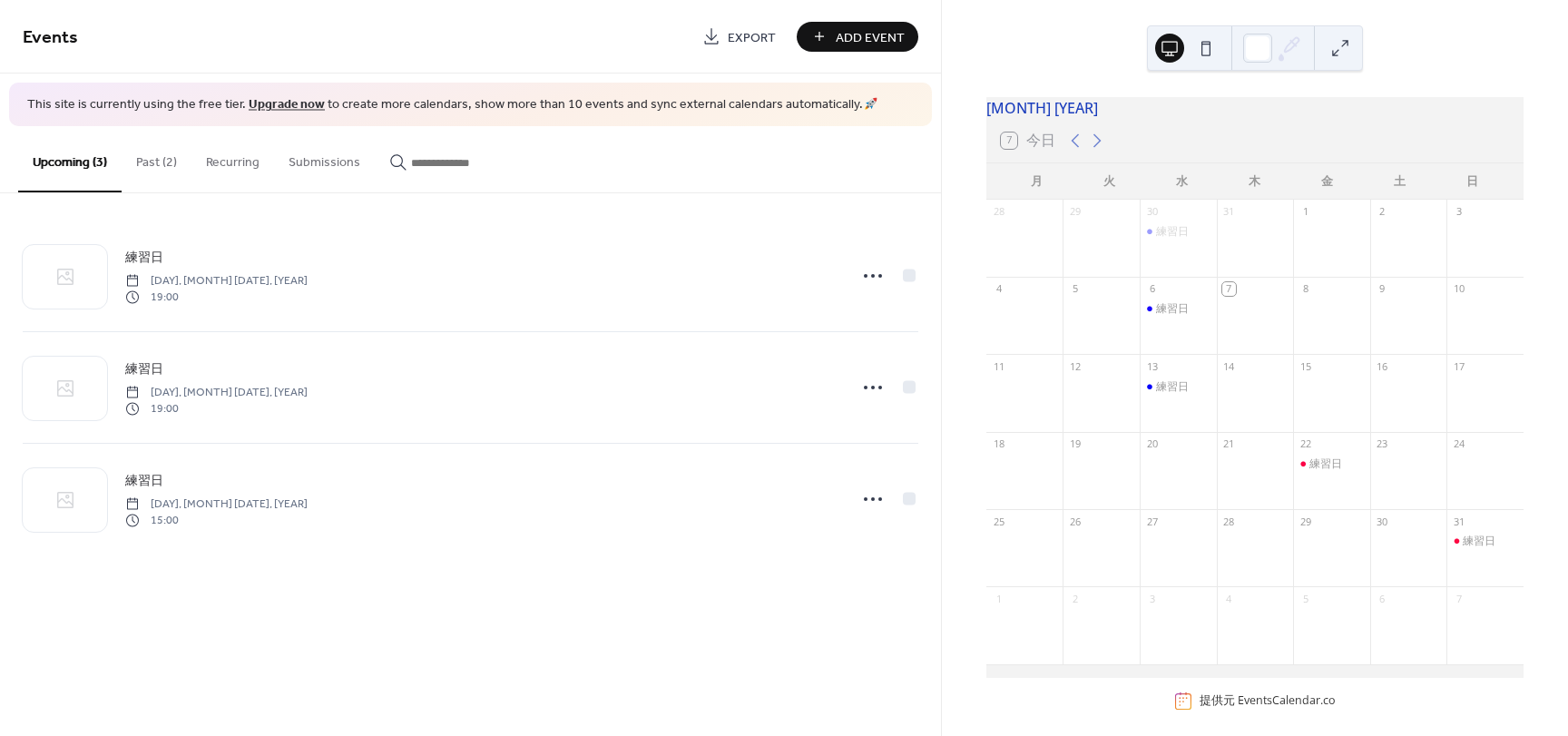 click on "Past (2)" at bounding box center (156, 158) 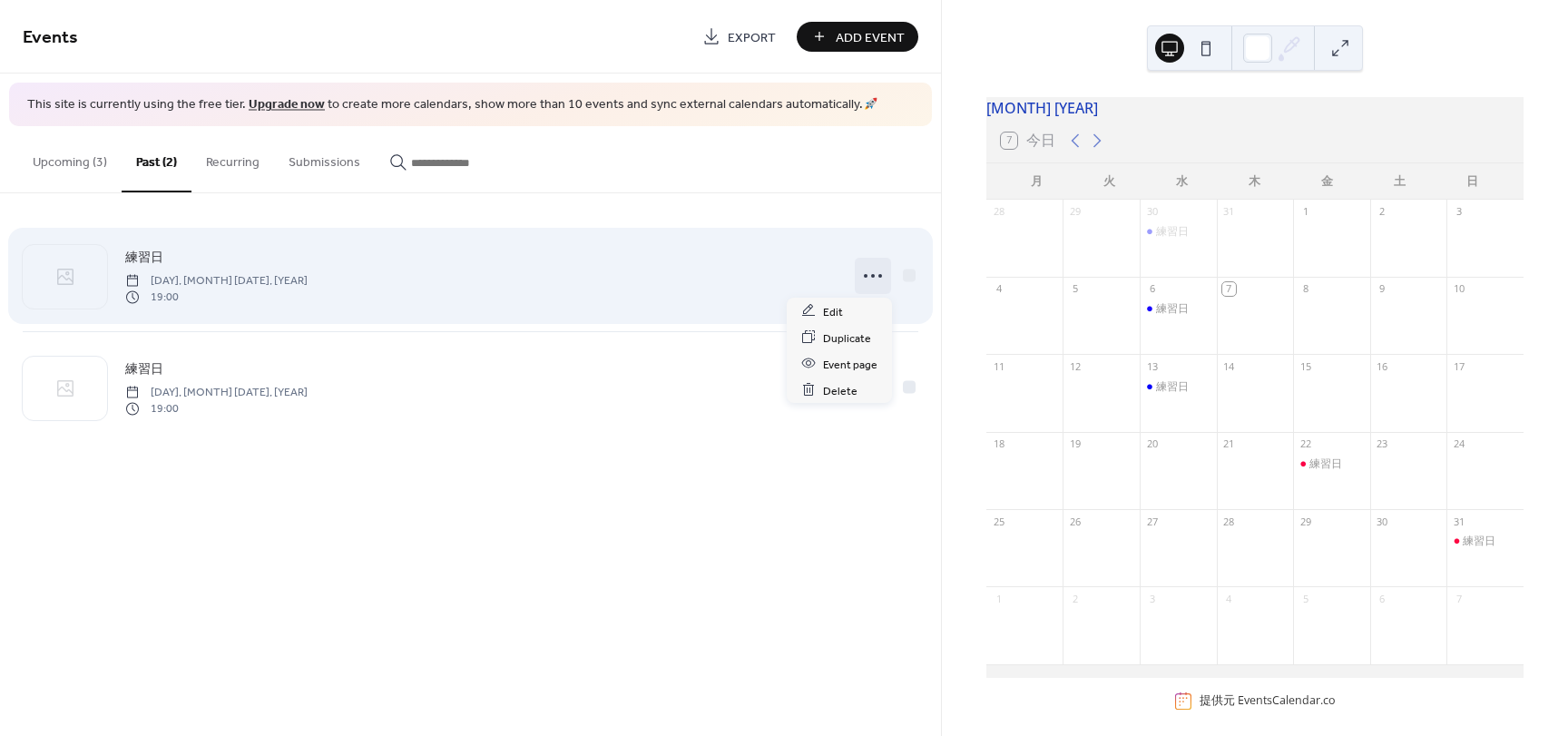 click 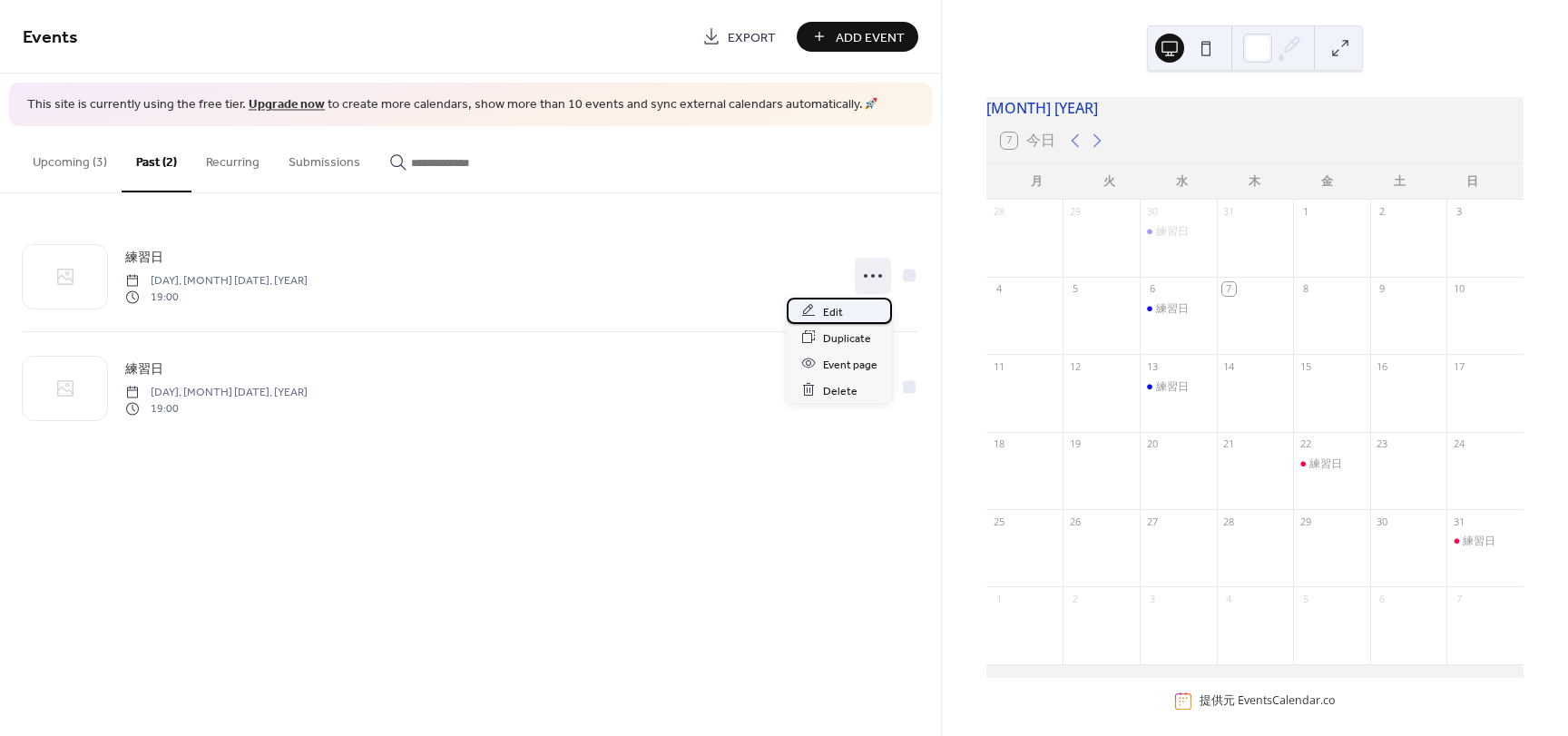 click on "Edit" at bounding box center (833, 311) 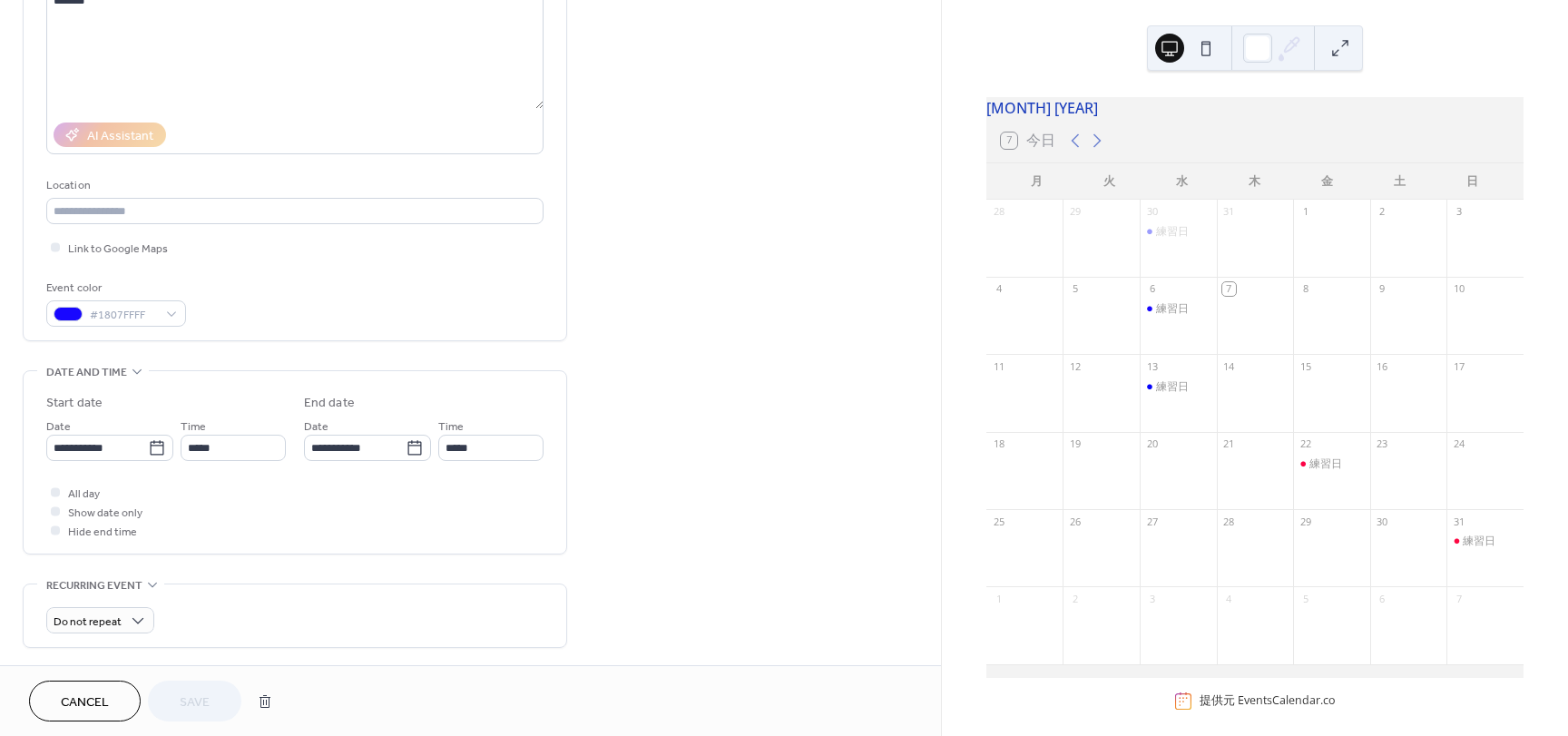 scroll, scrollTop: 272, scrollLeft: 0, axis: vertical 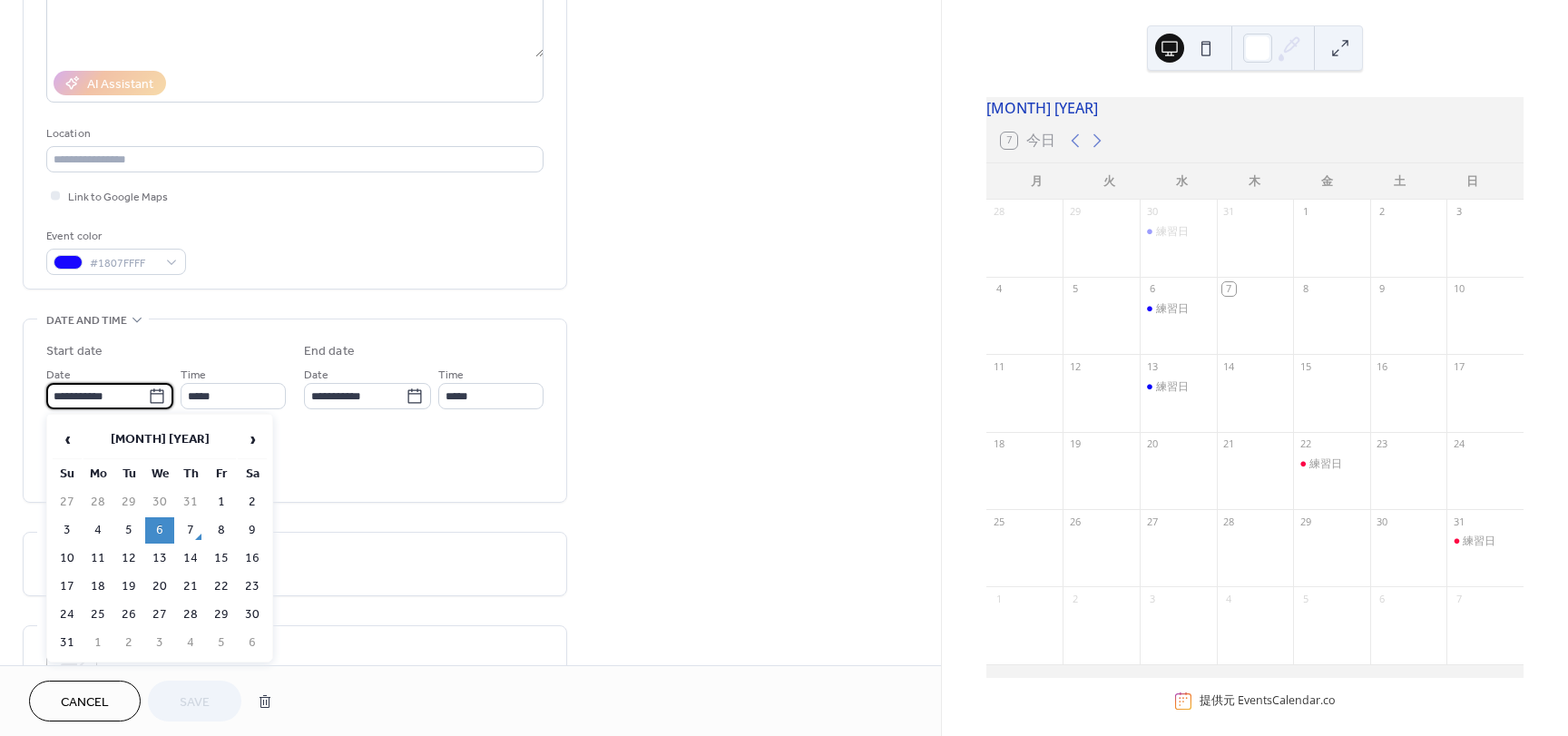 click on "**********" at bounding box center (97, 396) 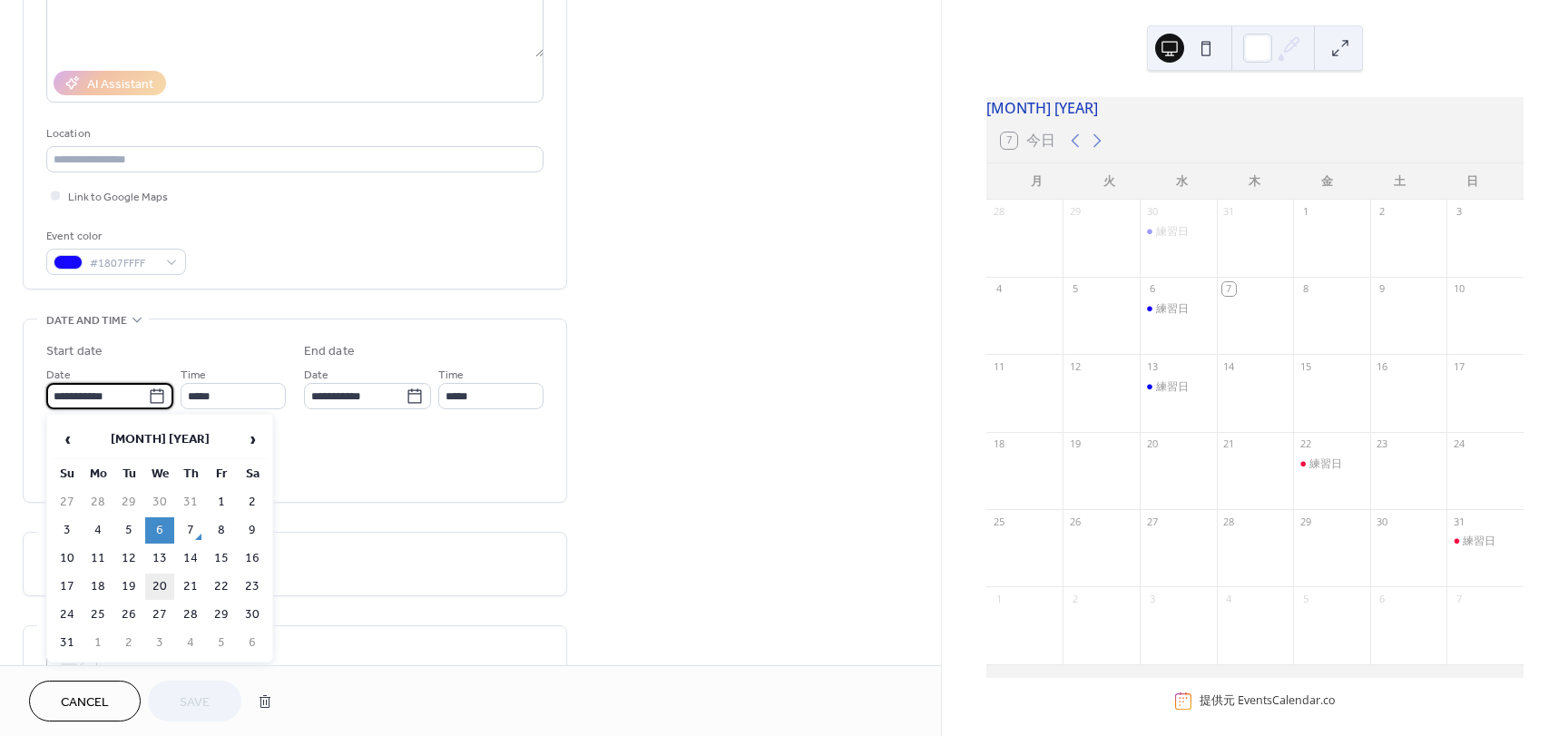 click on "20" at bounding box center [160, 586] 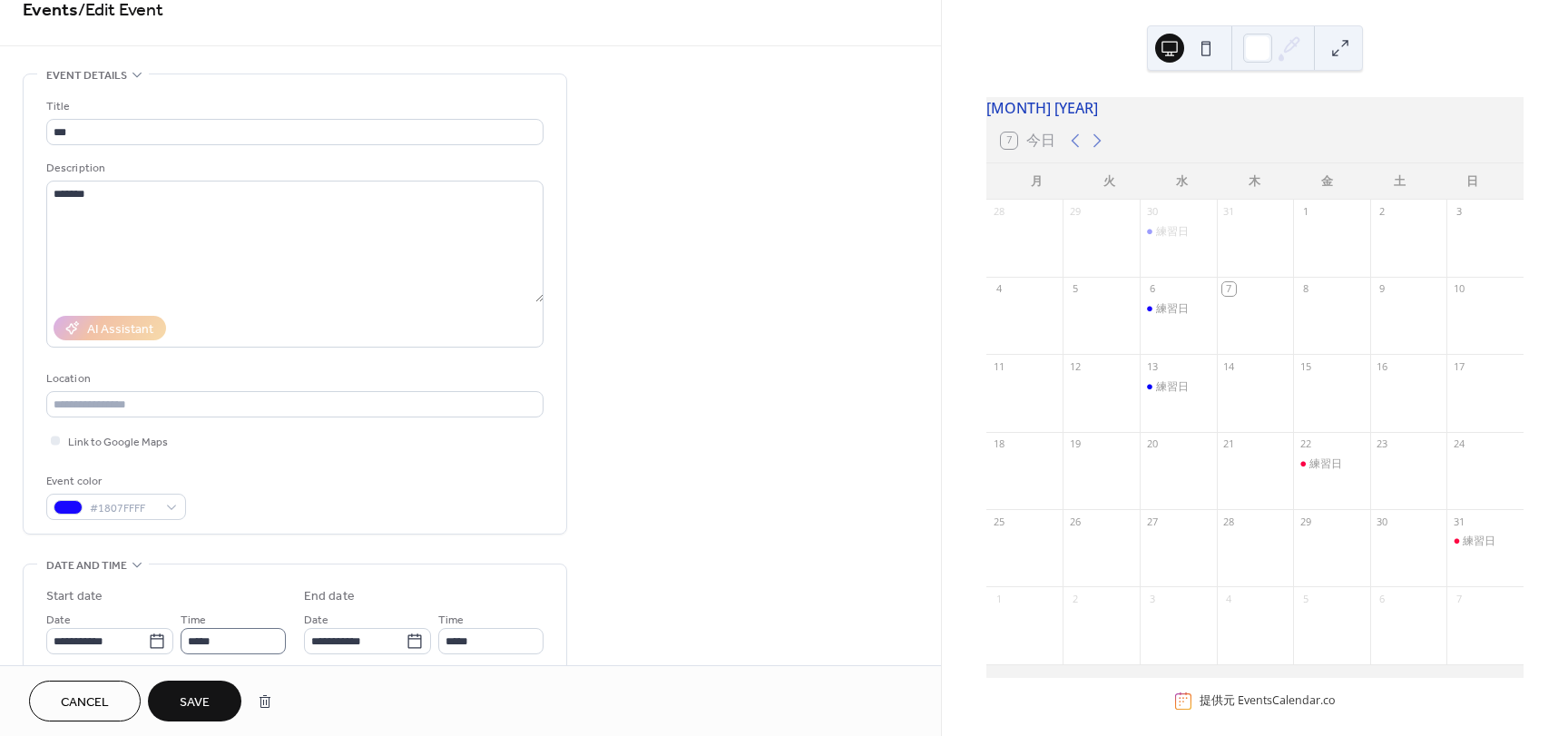 scroll, scrollTop: 0, scrollLeft: 0, axis: both 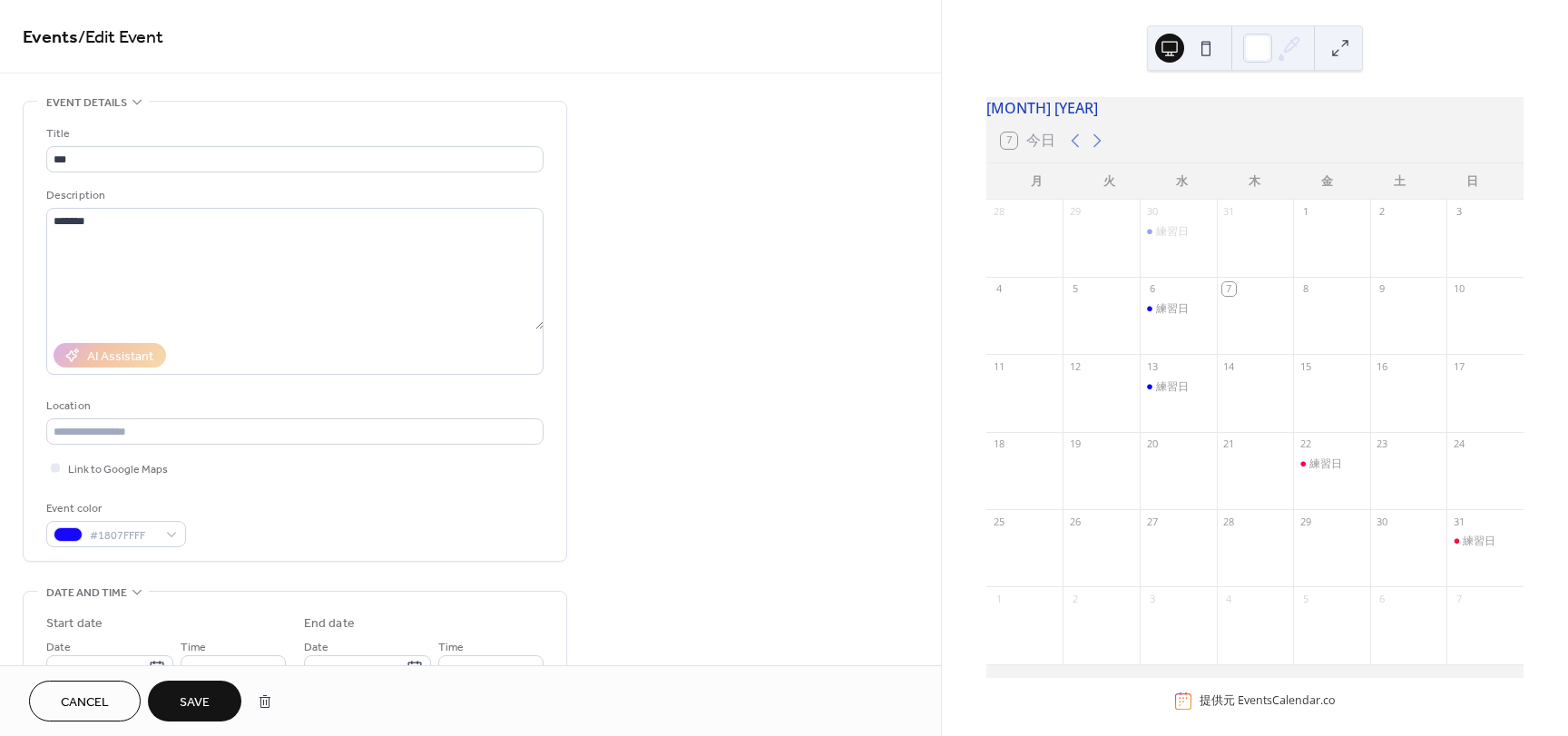click on "Save" at bounding box center [194, 702] 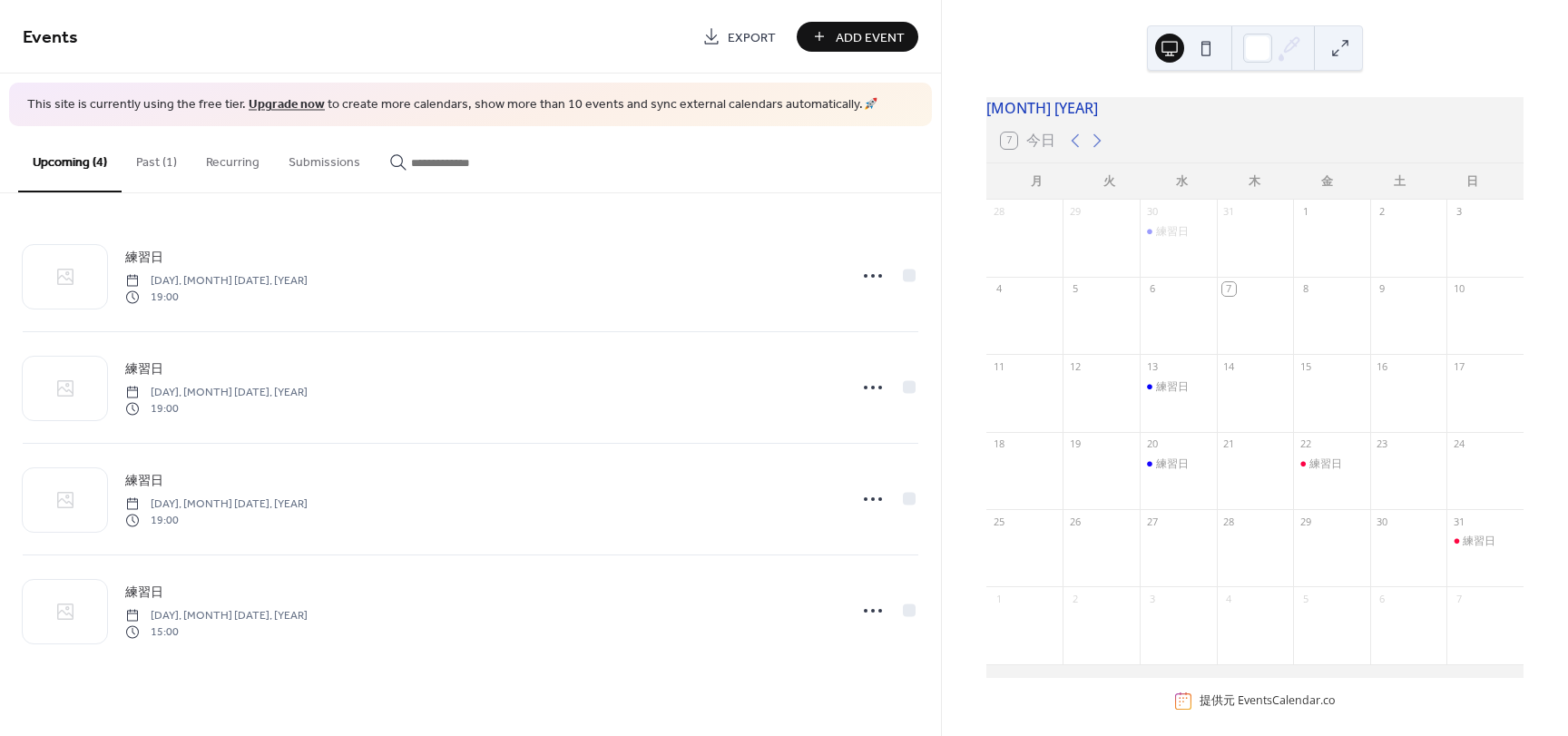 click on "Past (1)" at bounding box center (156, 158) 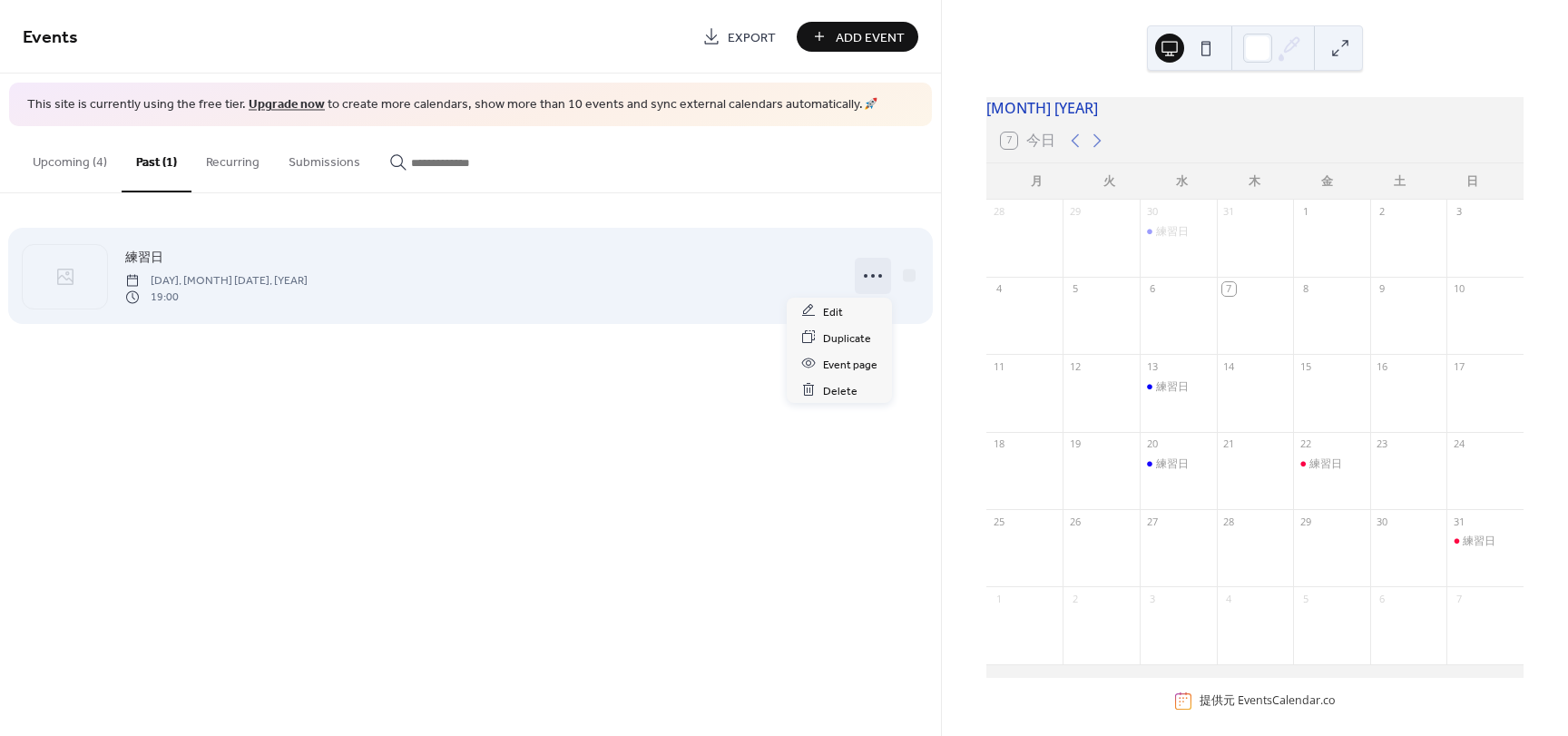 click 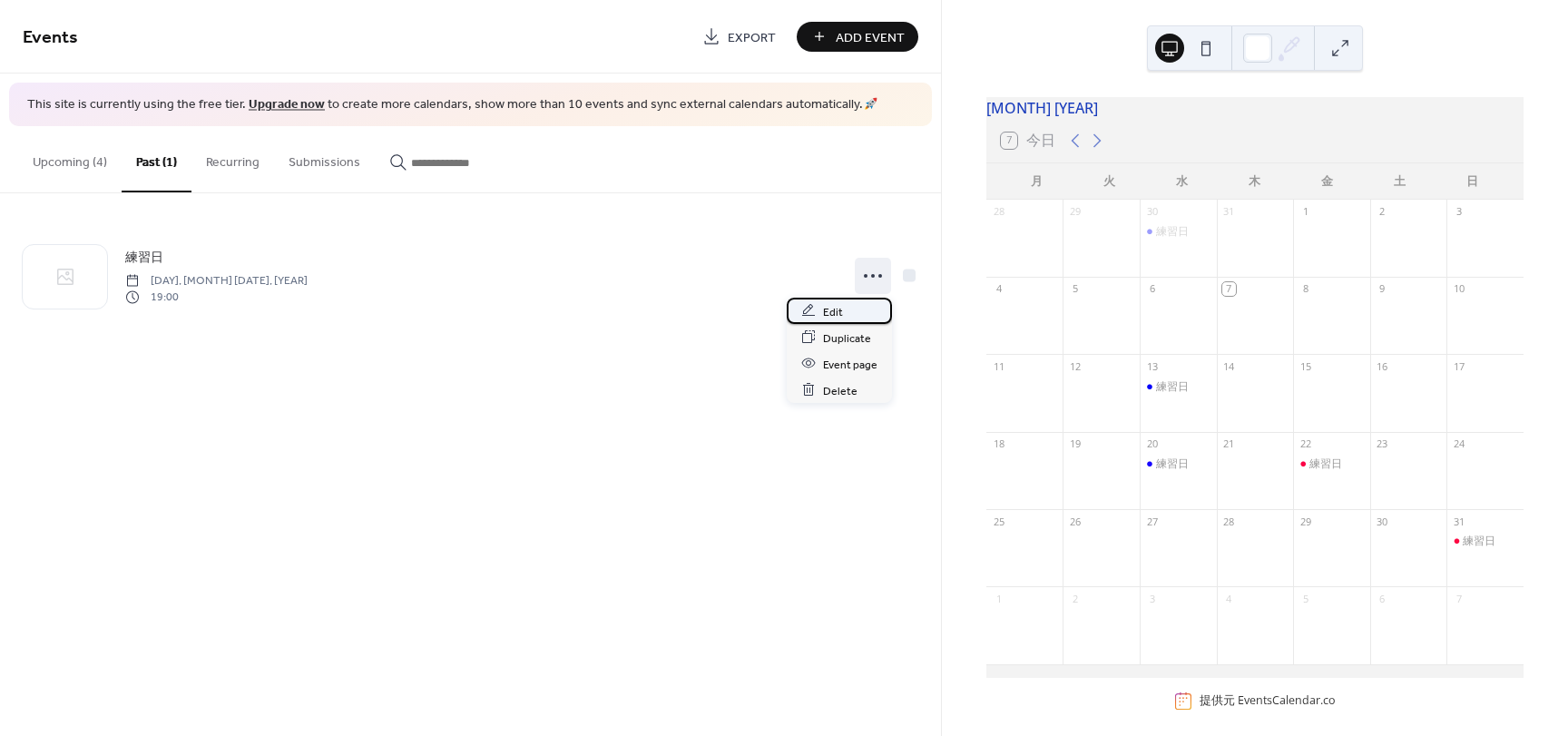 click on "Edit" at bounding box center [839, 310] 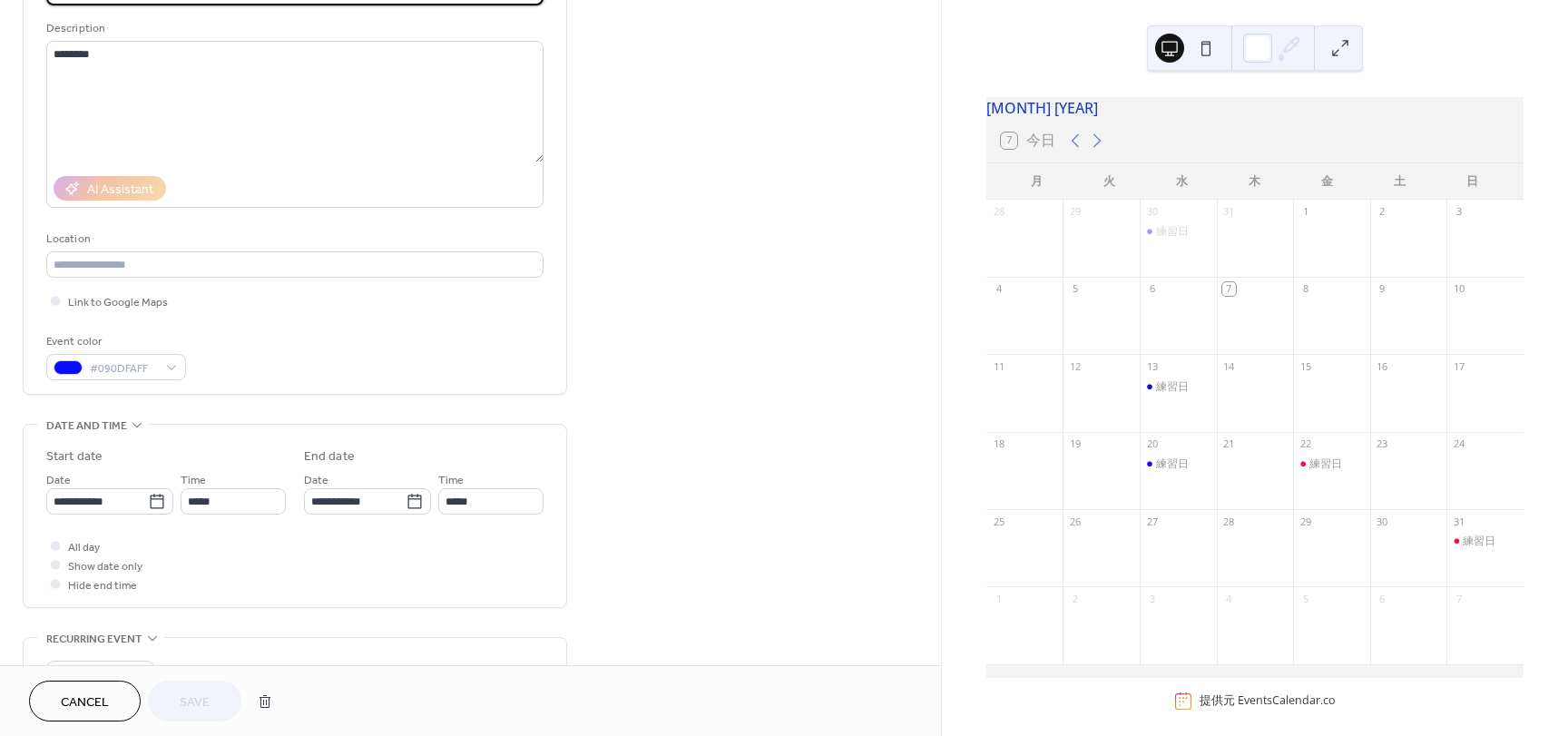 scroll, scrollTop: 182, scrollLeft: 0, axis: vertical 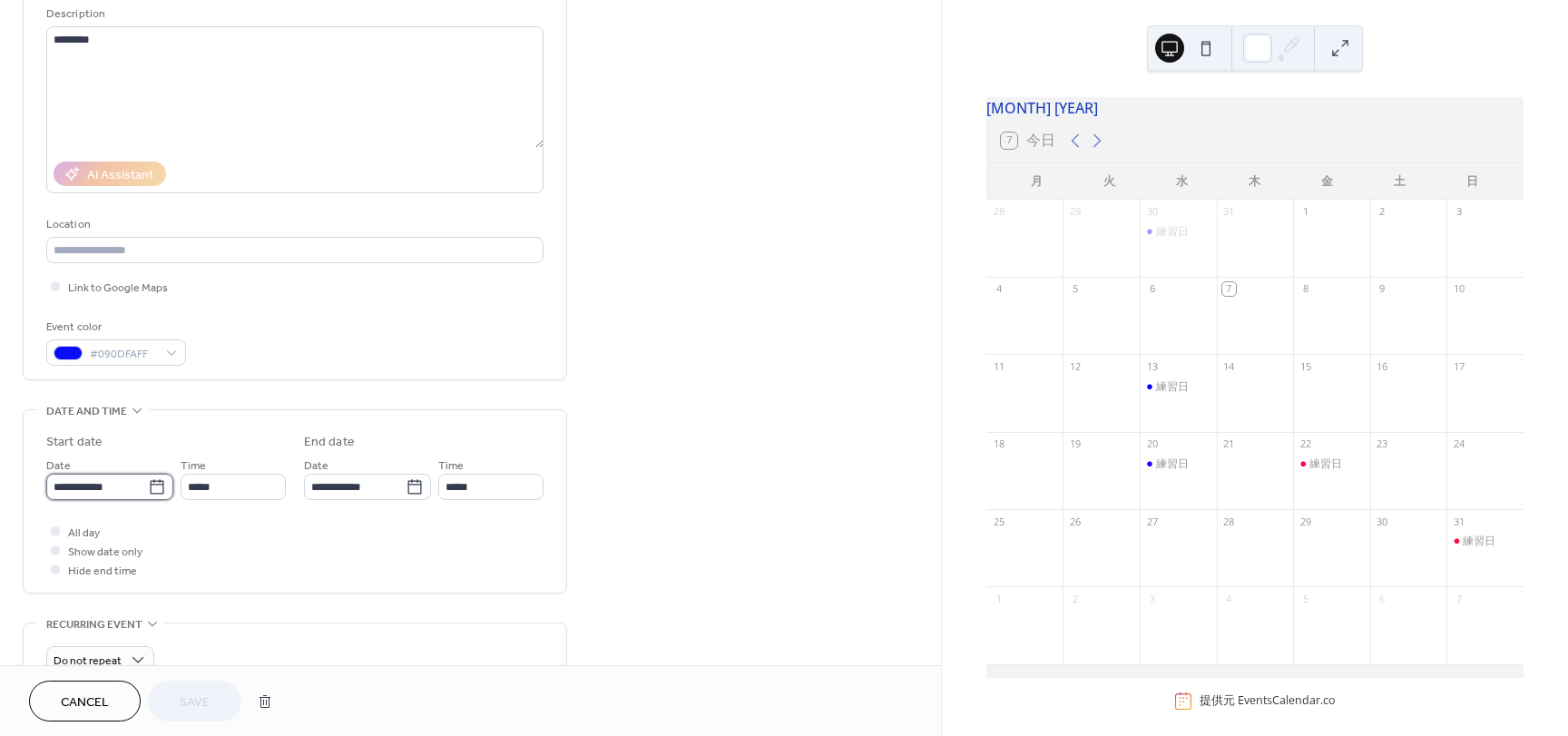 click on "**********" at bounding box center (97, 486) 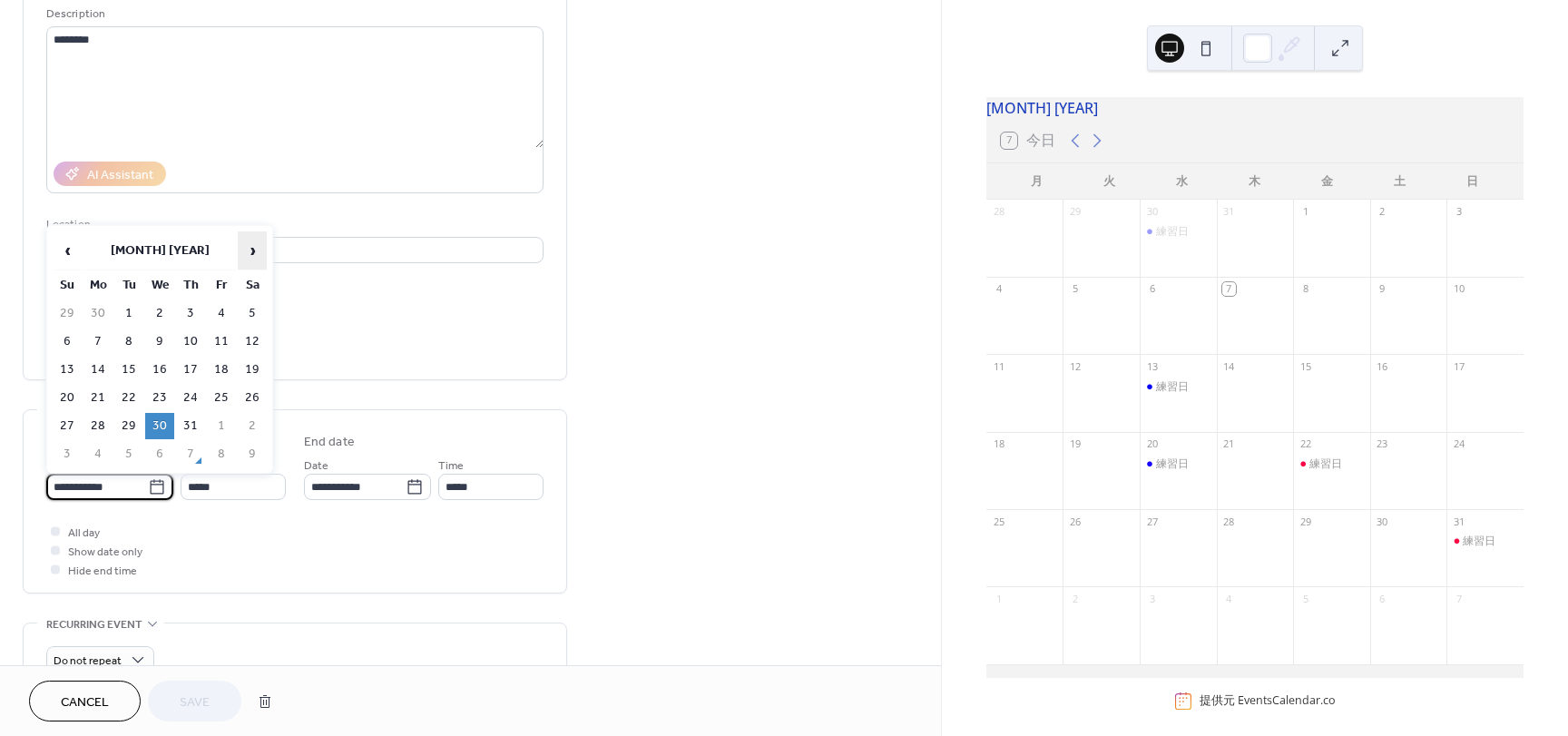 click on "›" at bounding box center (252, 250) 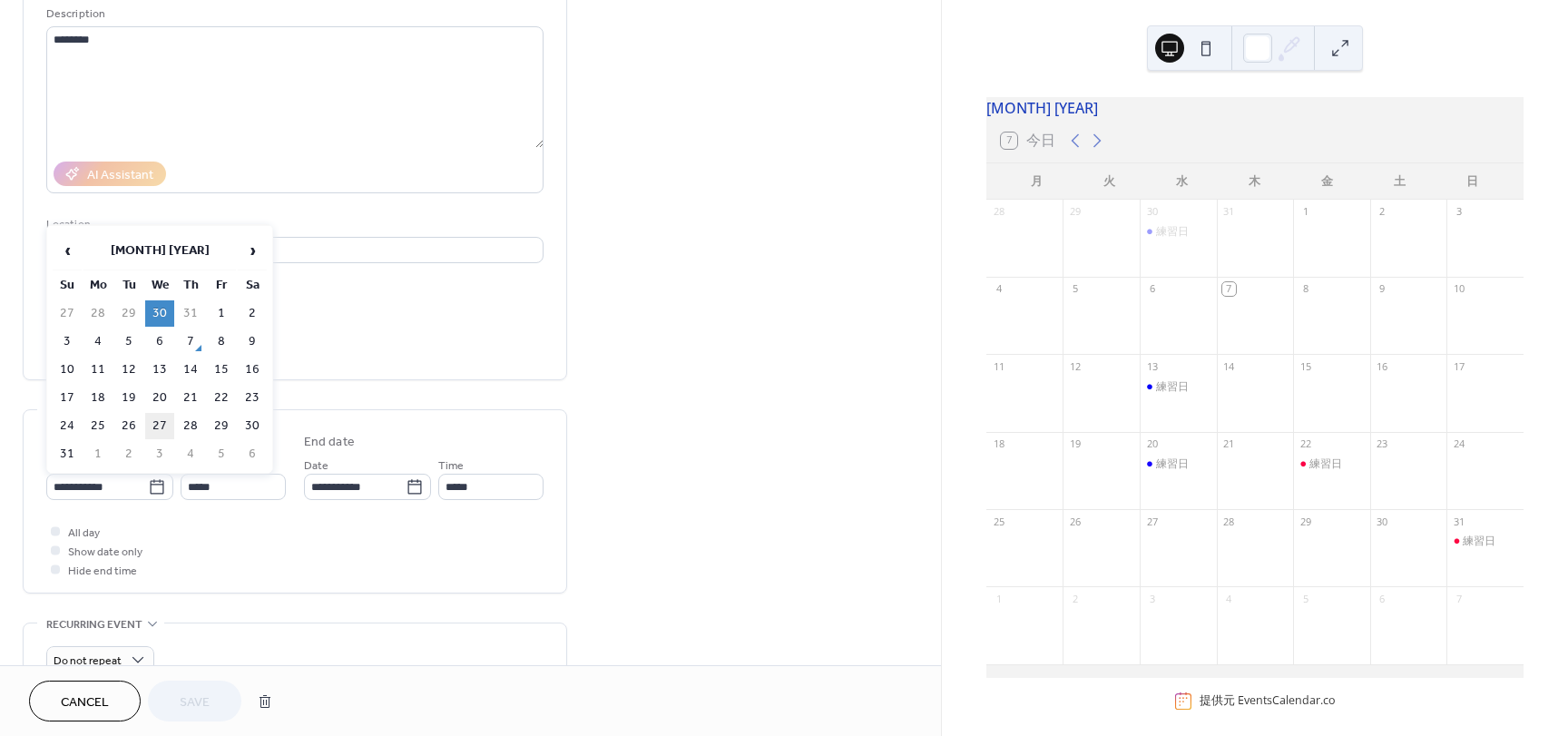 click on "27" at bounding box center [160, 426] 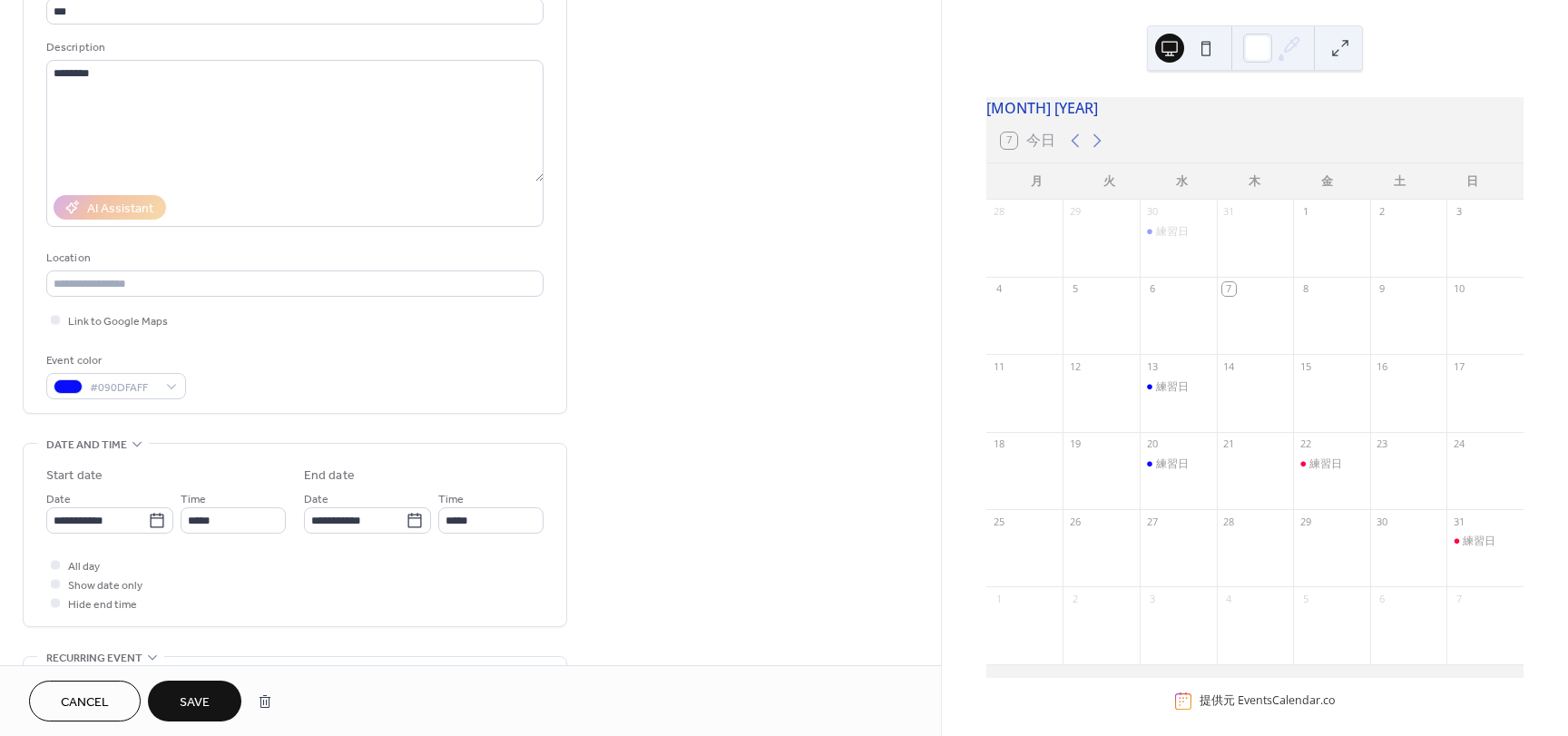 scroll, scrollTop: 91, scrollLeft: 0, axis: vertical 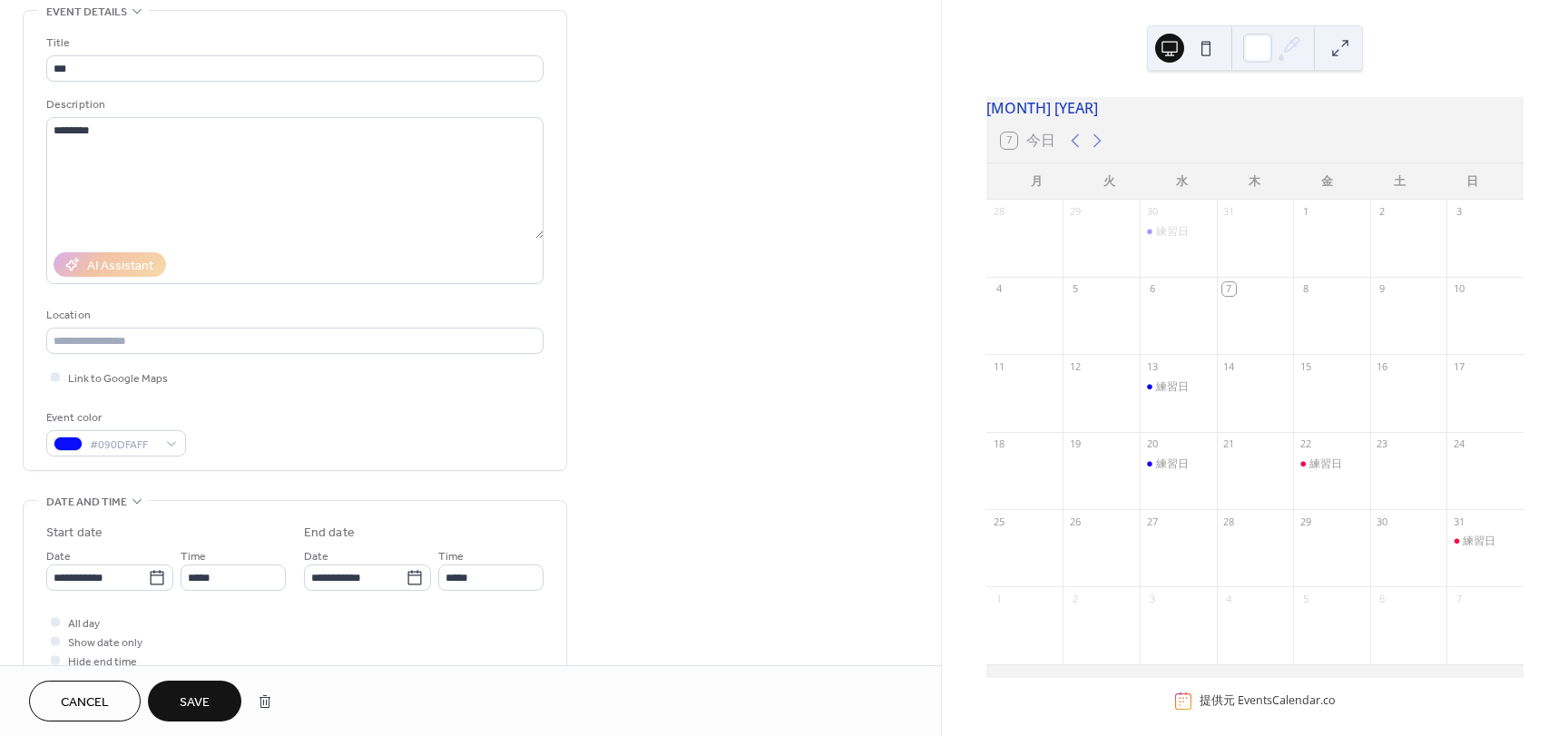 click on "Save" at bounding box center (194, 702) 